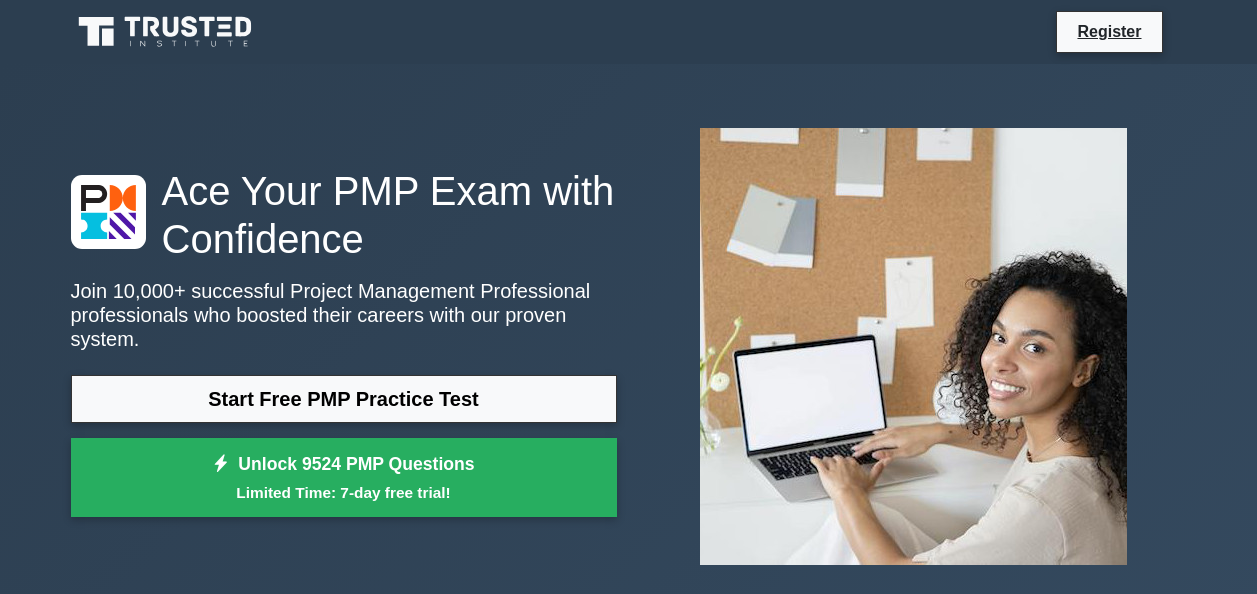 scroll, scrollTop: 0, scrollLeft: 0, axis: both 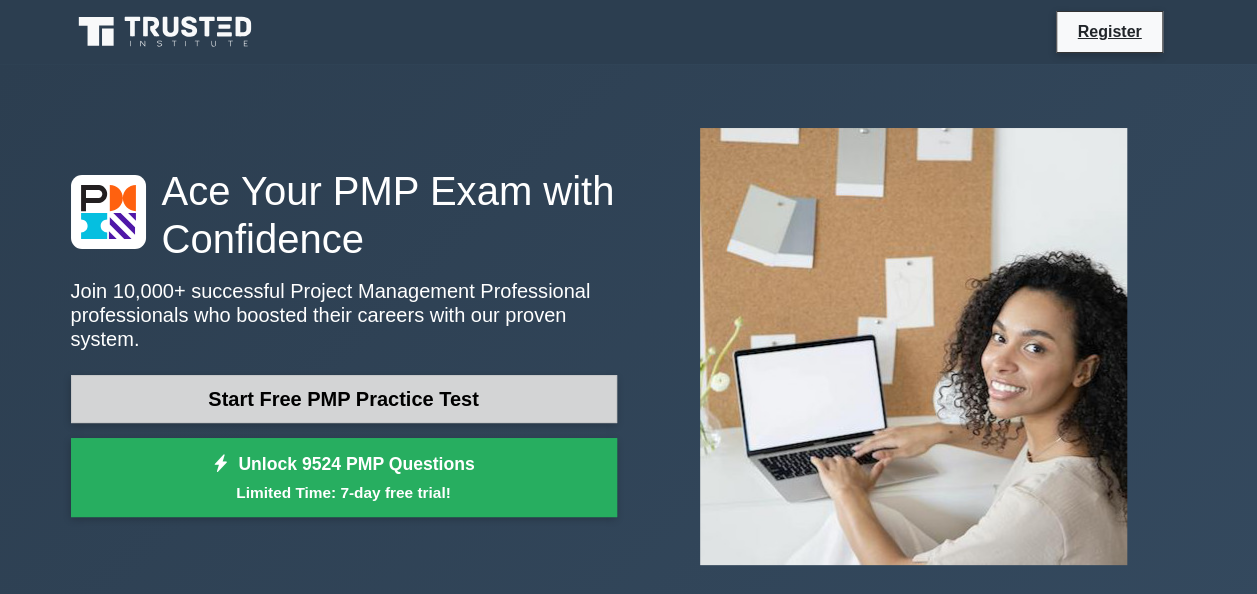 click on "Start Free PMP Practice Test" at bounding box center [344, 399] 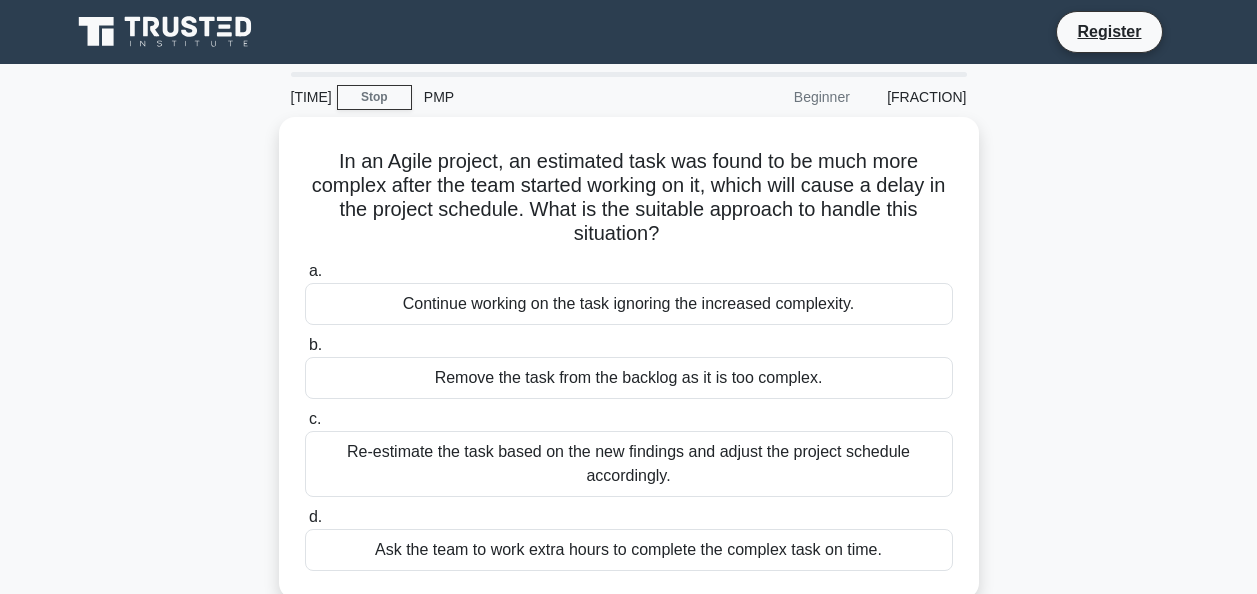 scroll, scrollTop: 0, scrollLeft: 0, axis: both 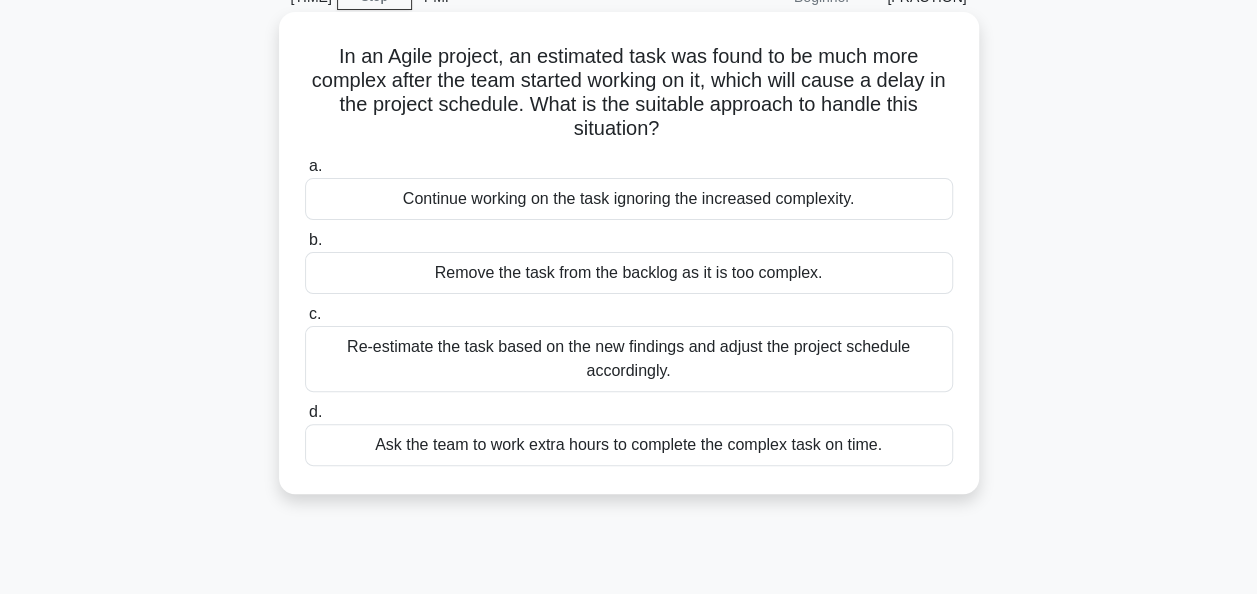 click on "Re-estimate the task based on the new findings and adjust the project schedule accordingly." at bounding box center (629, 359) 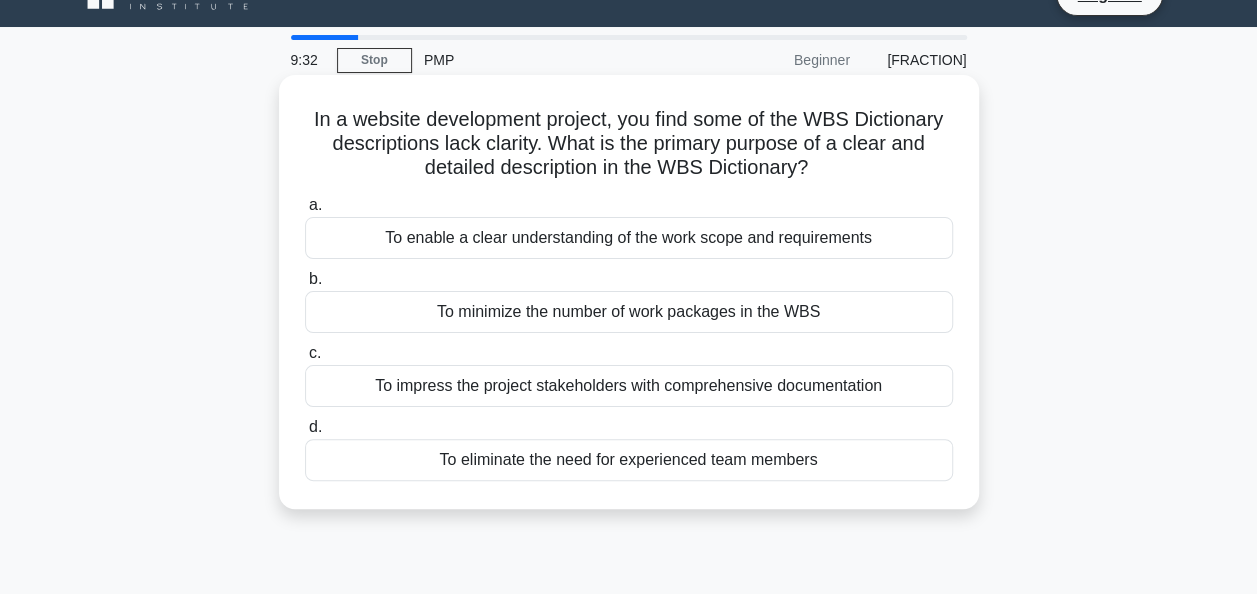 scroll, scrollTop: 0, scrollLeft: 0, axis: both 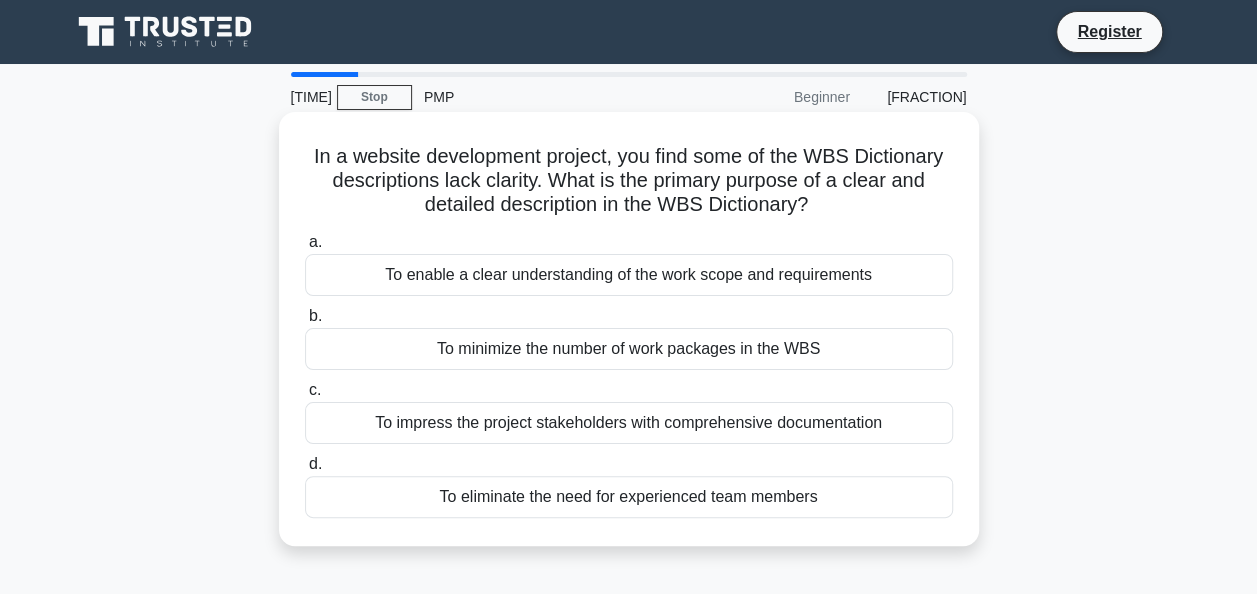 click on "To enable a clear understanding of the work scope and requirements" at bounding box center (629, 275) 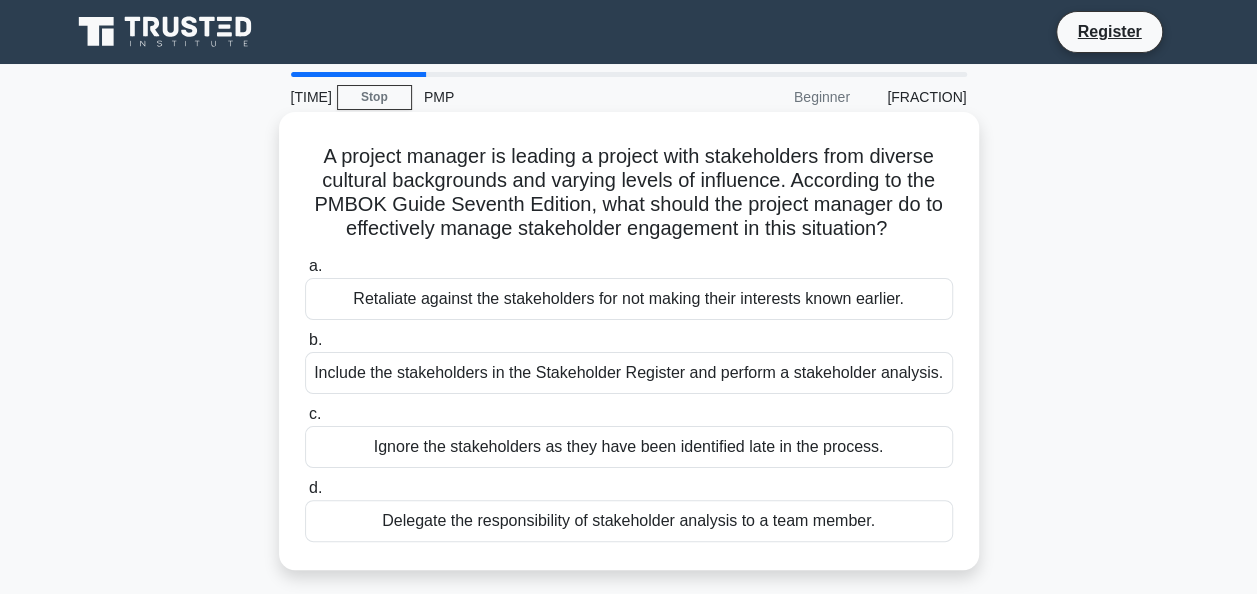 click on "Include the stakeholders in the Stakeholder Register and perform a stakeholder analysis." at bounding box center (629, 373) 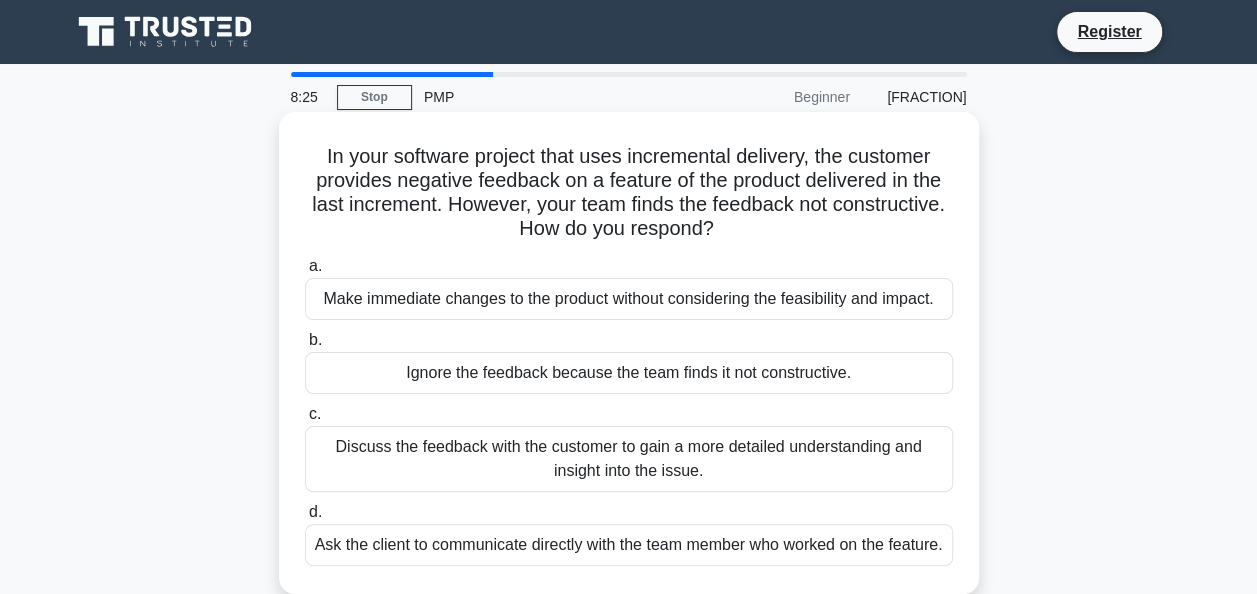 scroll, scrollTop: 100, scrollLeft: 0, axis: vertical 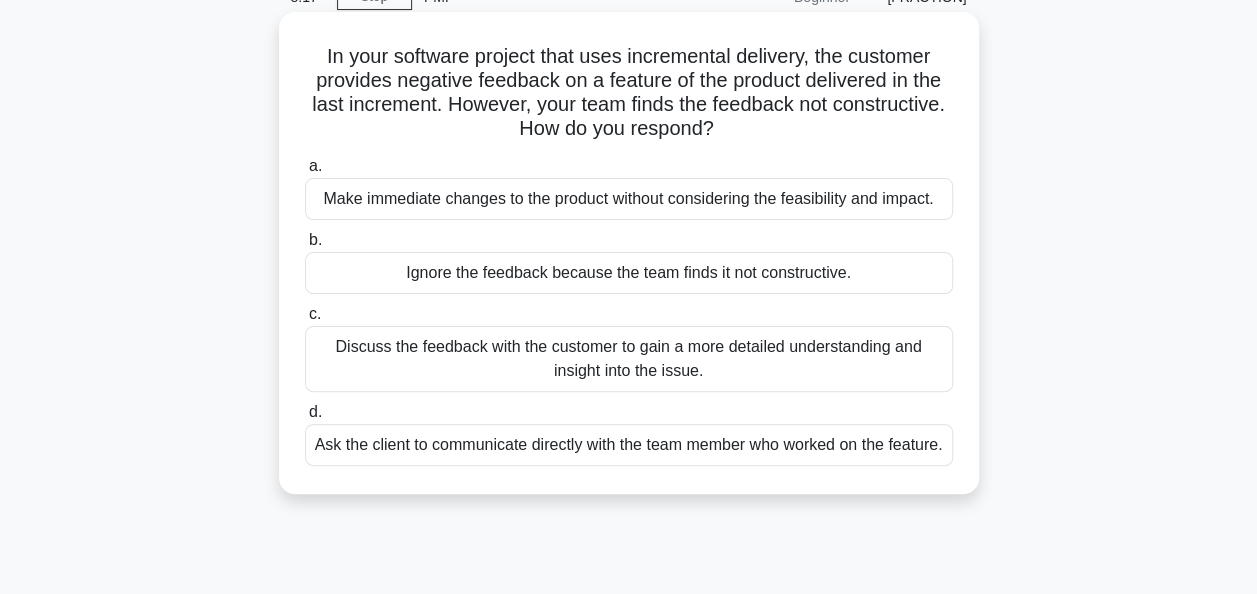 click on "Discuss the feedback with the customer to gain a more detailed understanding and insight into the issue." at bounding box center [629, 359] 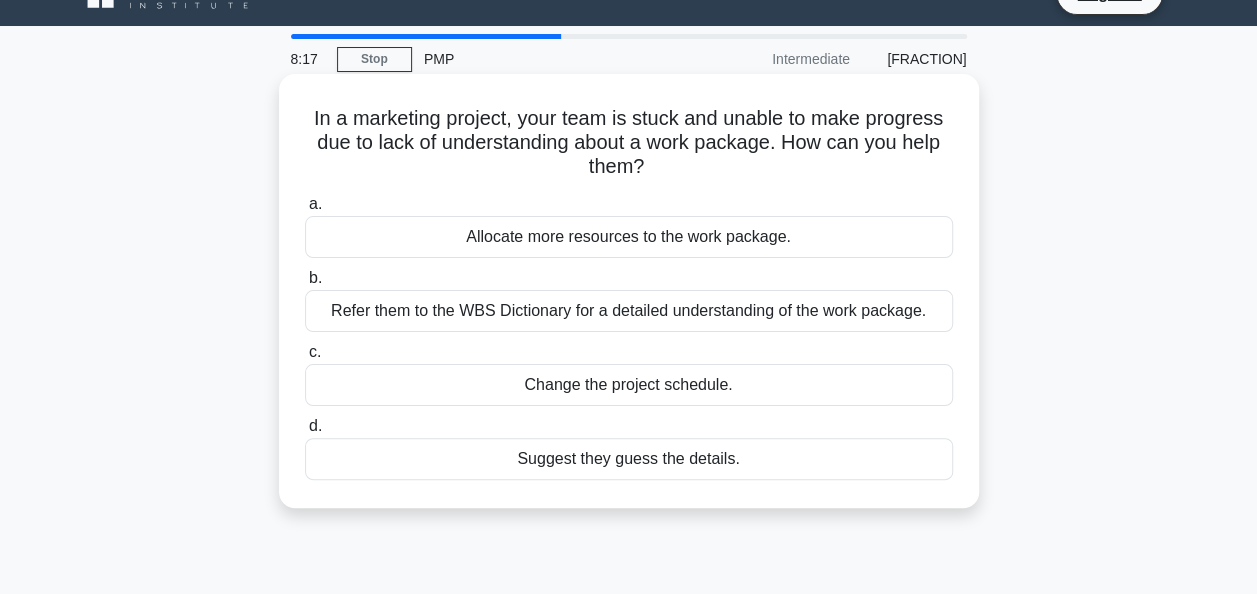 scroll, scrollTop: 0, scrollLeft: 0, axis: both 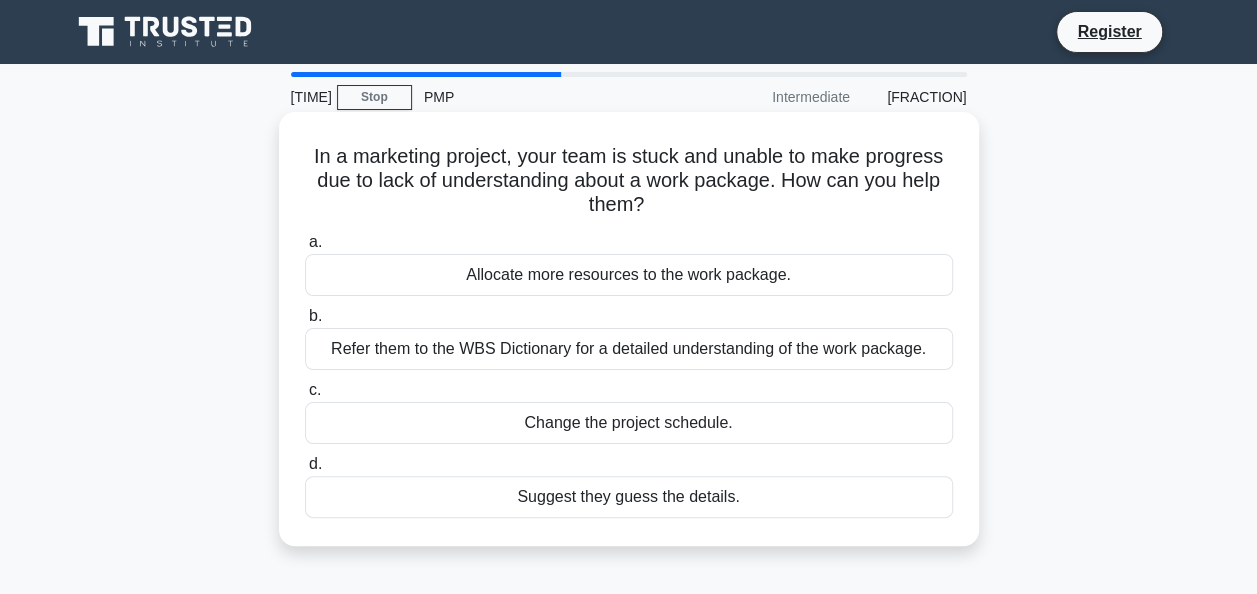 click on "Refer them to the WBS Dictionary for a detailed understanding of the work package." at bounding box center [629, 349] 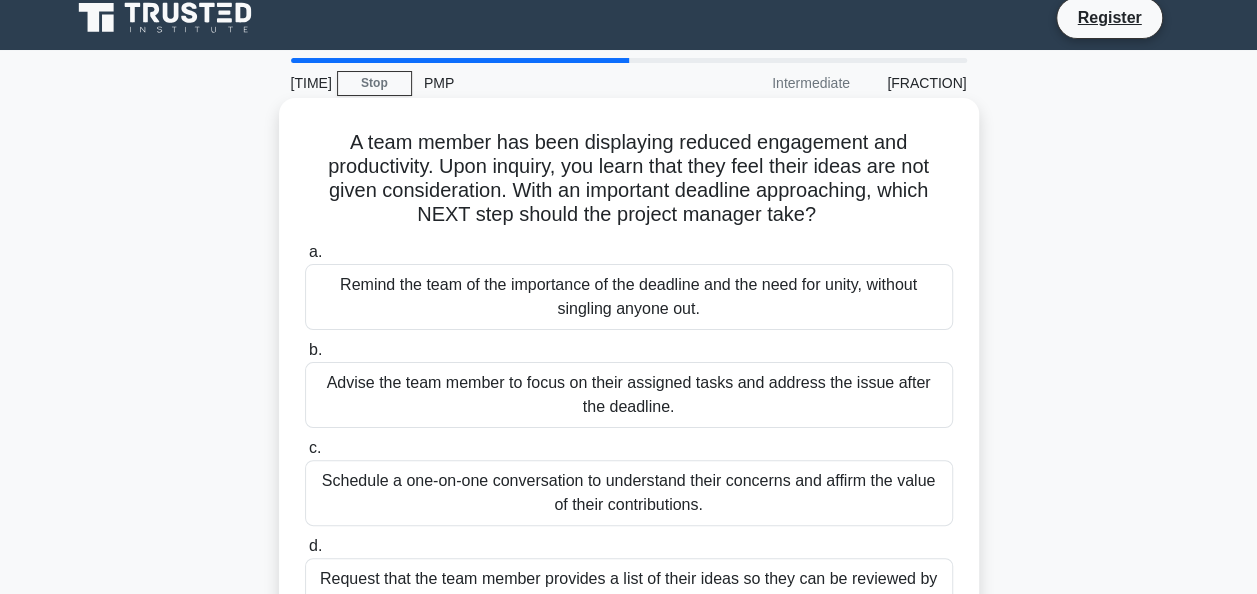 scroll, scrollTop: 100, scrollLeft: 0, axis: vertical 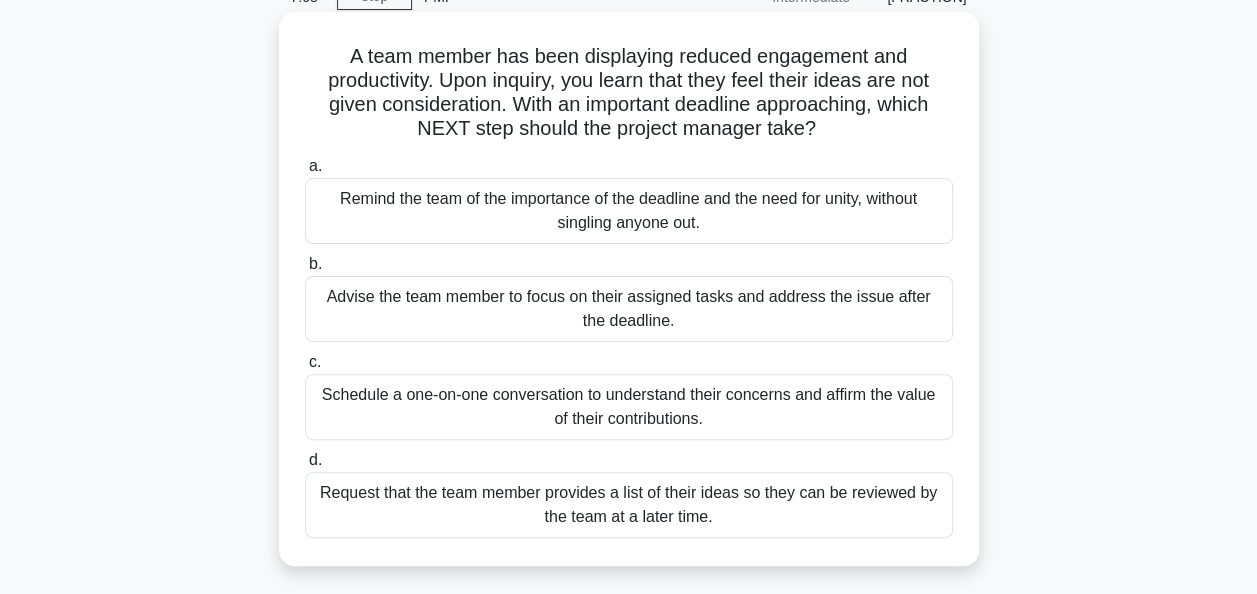 click on "Remind the team of the importance of the deadline and the need for unity, without singling anyone out." at bounding box center (629, 211) 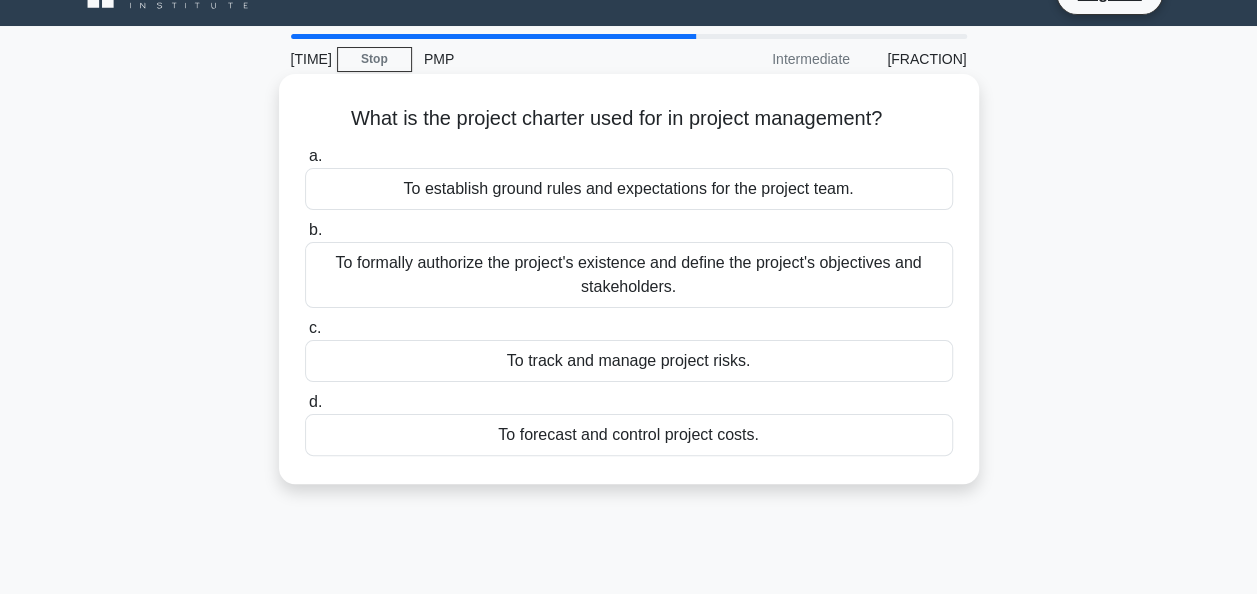 scroll, scrollTop: 0, scrollLeft: 0, axis: both 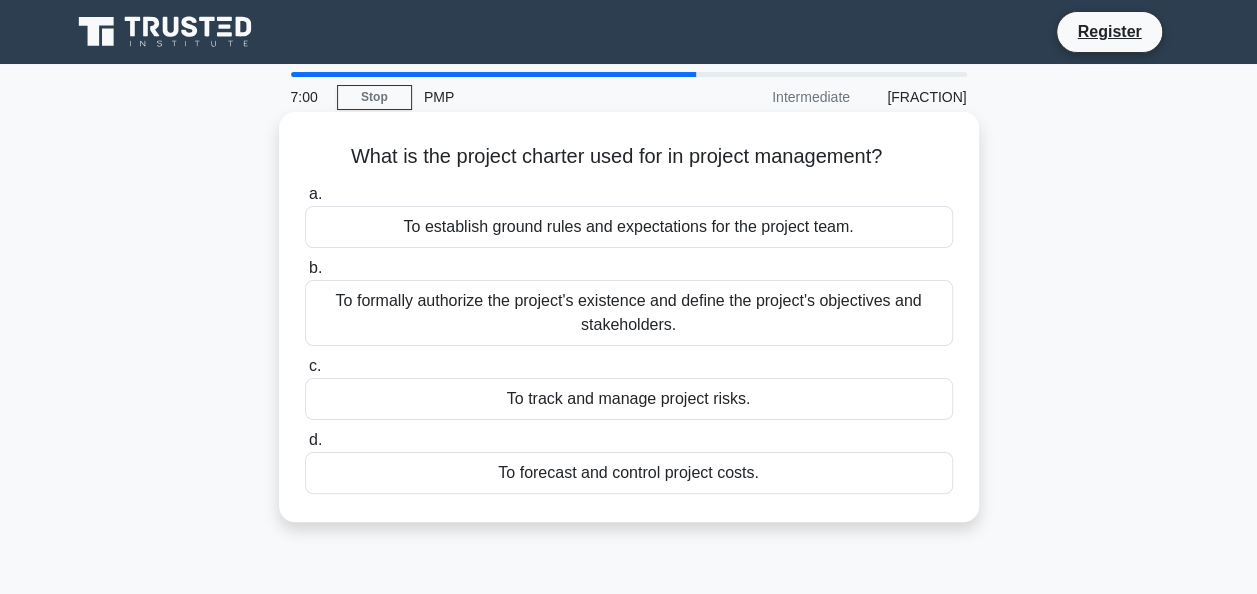click on "To formally authorize the project's existence and define the project's objectives and stakeholders." at bounding box center [629, 313] 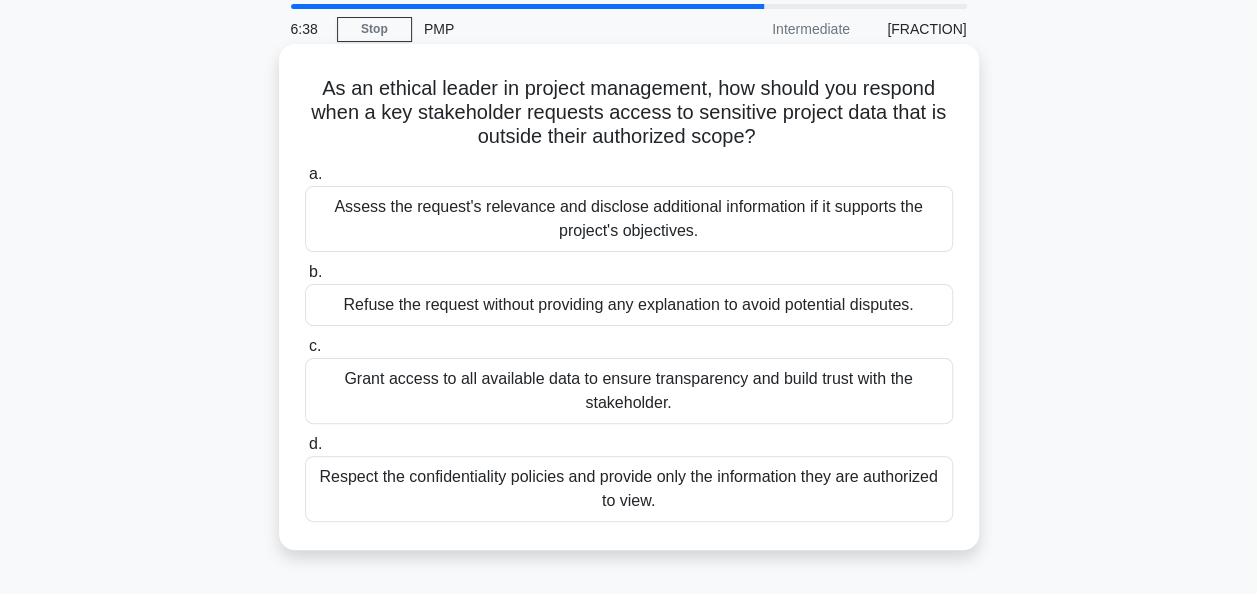 scroll, scrollTop: 100, scrollLeft: 0, axis: vertical 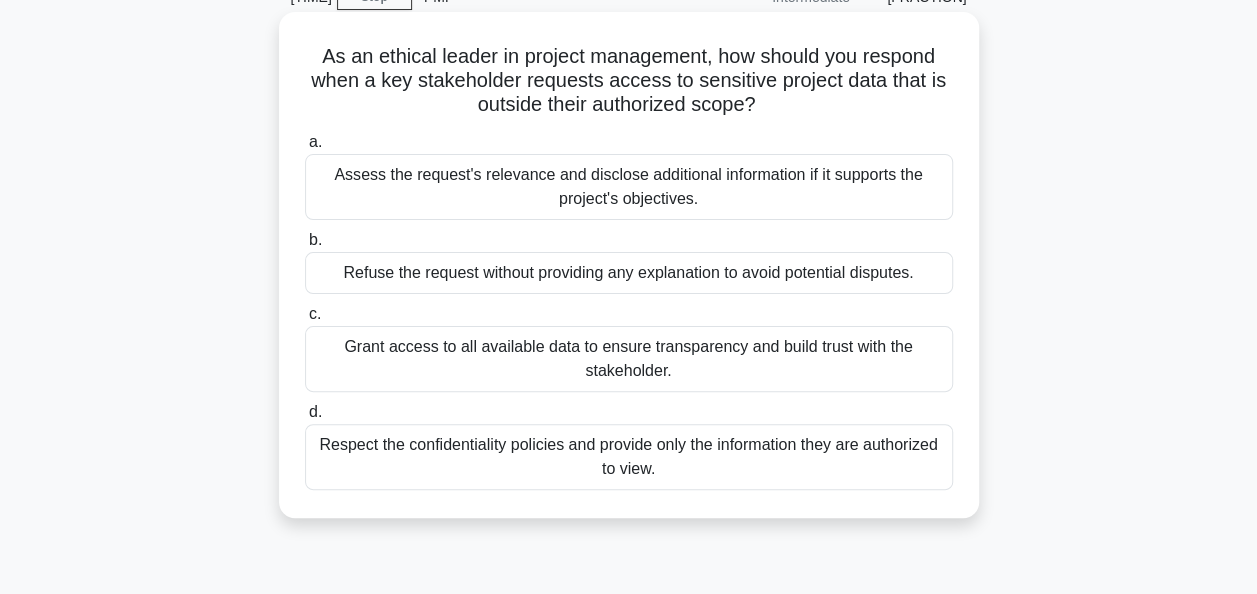 click on "Respect the confidentiality policies and provide only the information they are authorized to view." at bounding box center (629, 457) 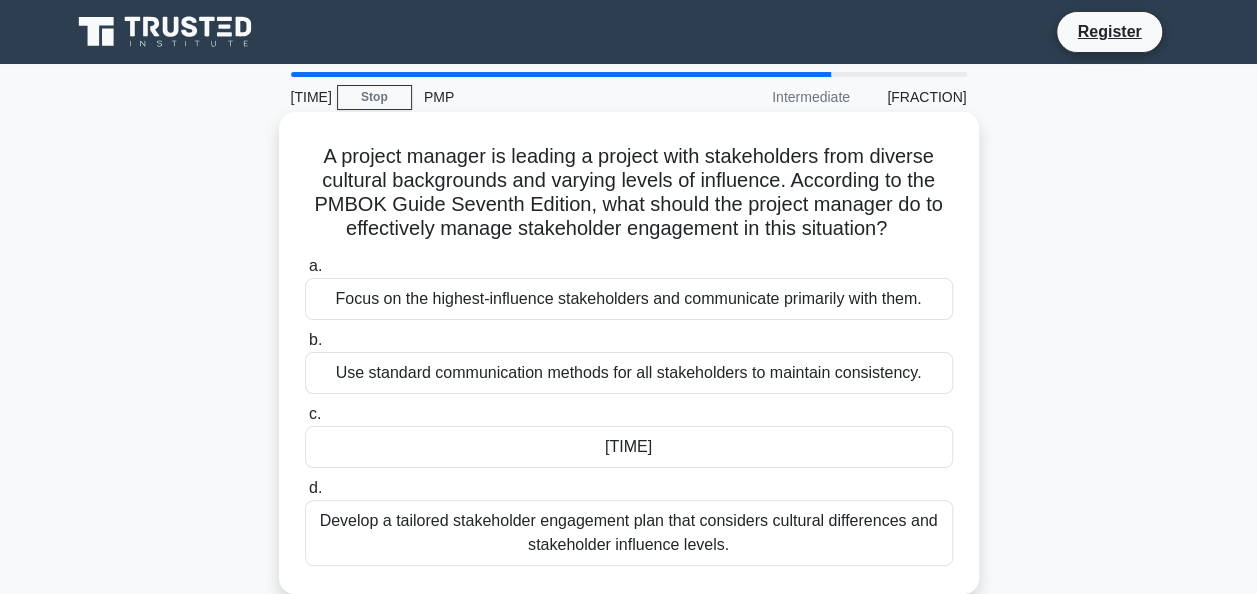 scroll, scrollTop: 100, scrollLeft: 0, axis: vertical 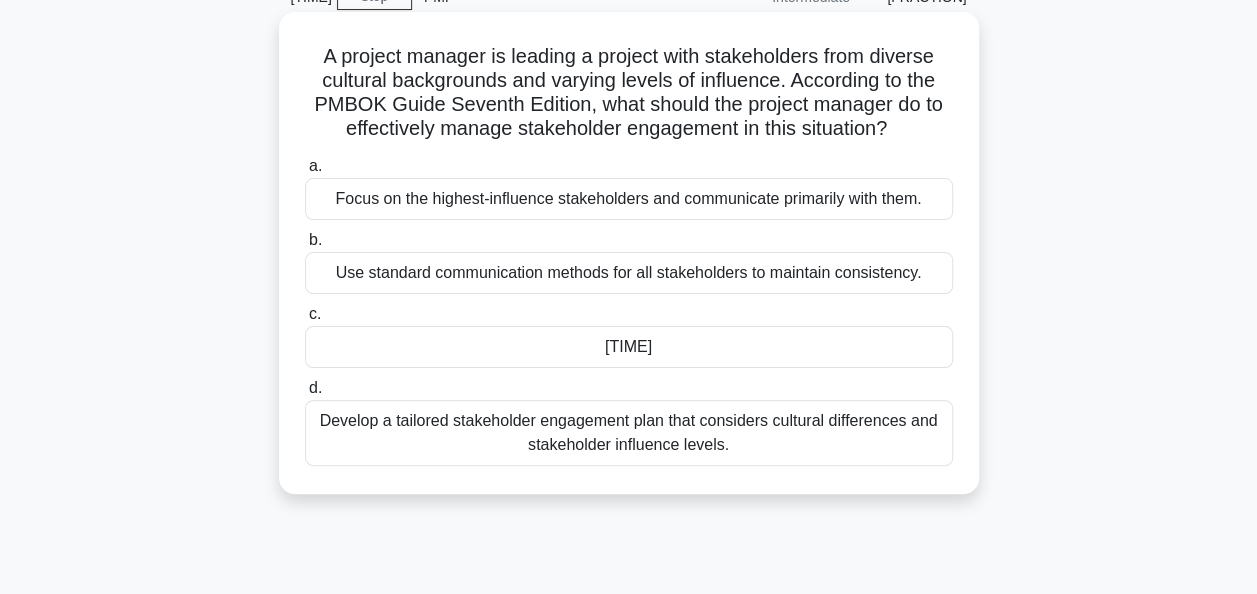 click on "Develop a tailored stakeholder engagement plan that considers cultural differences and stakeholder influence levels." at bounding box center (629, 433) 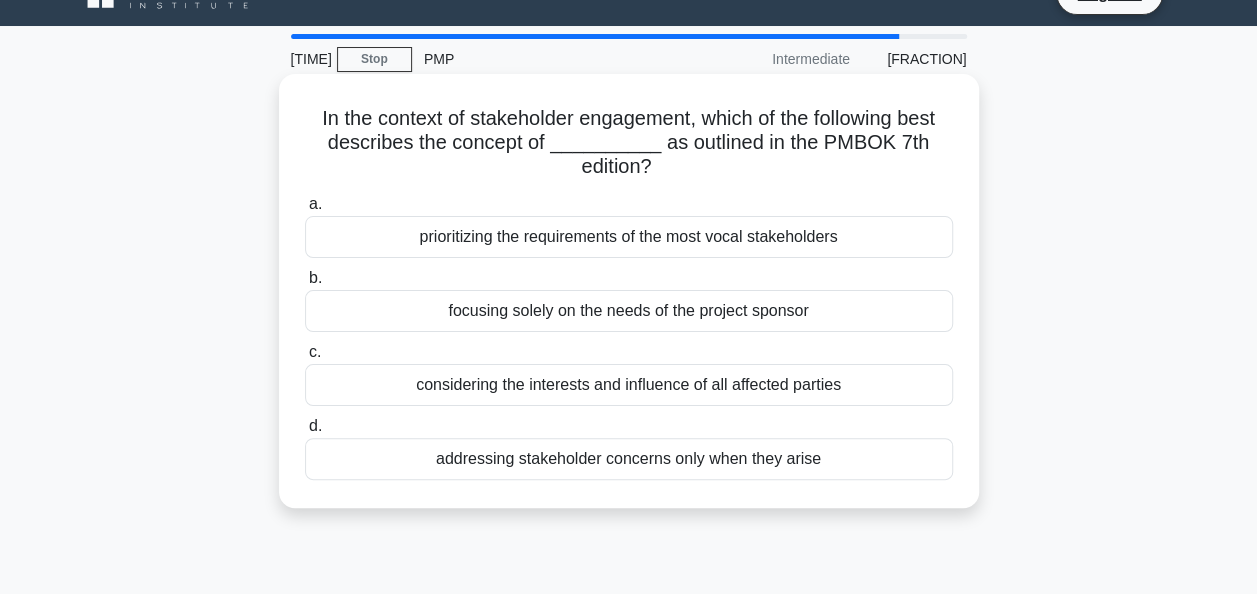 scroll, scrollTop: 0, scrollLeft: 0, axis: both 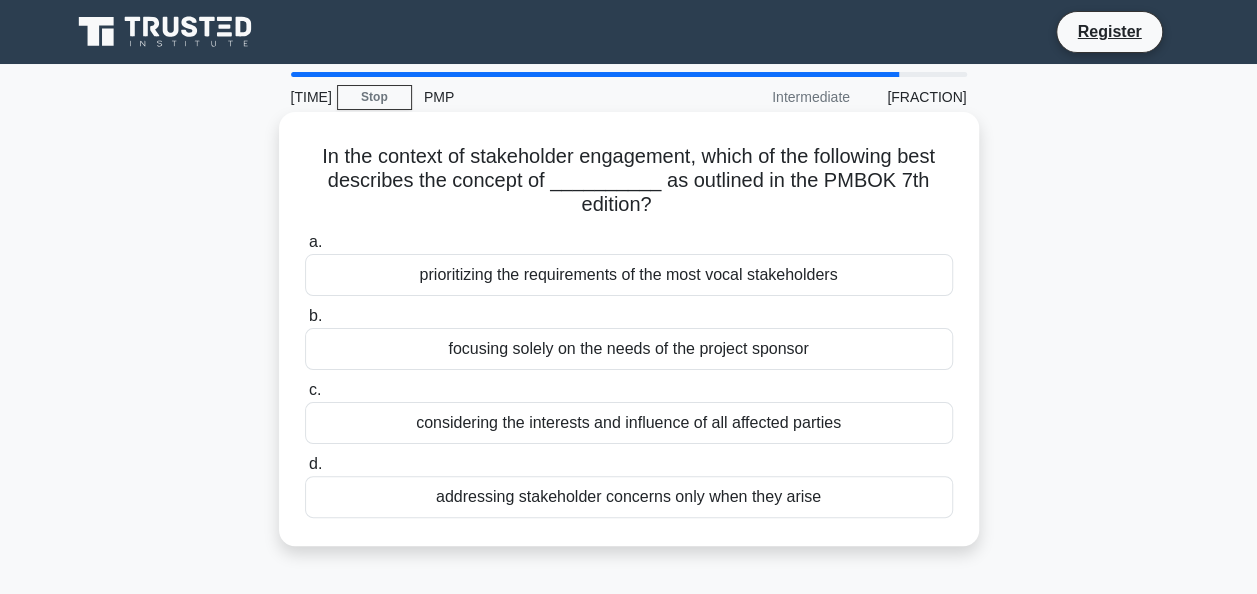 click on "considering the interests and influence of all affected parties" at bounding box center (629, 423) 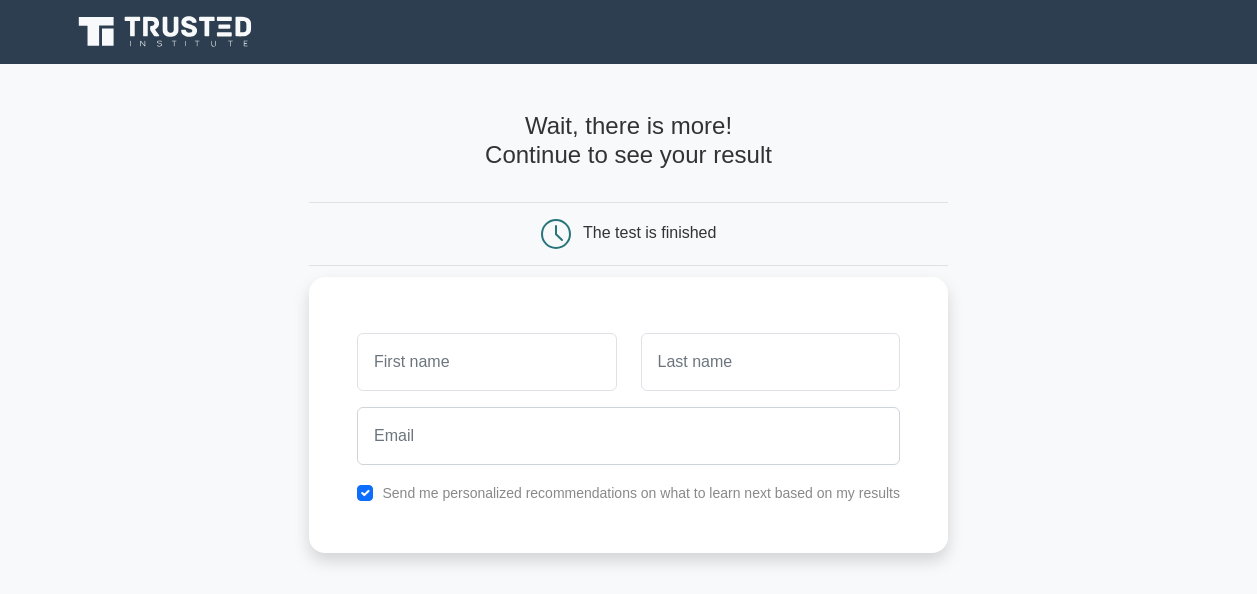 scroll, scrollTop: 0, scrollLeft: 0, axis: both 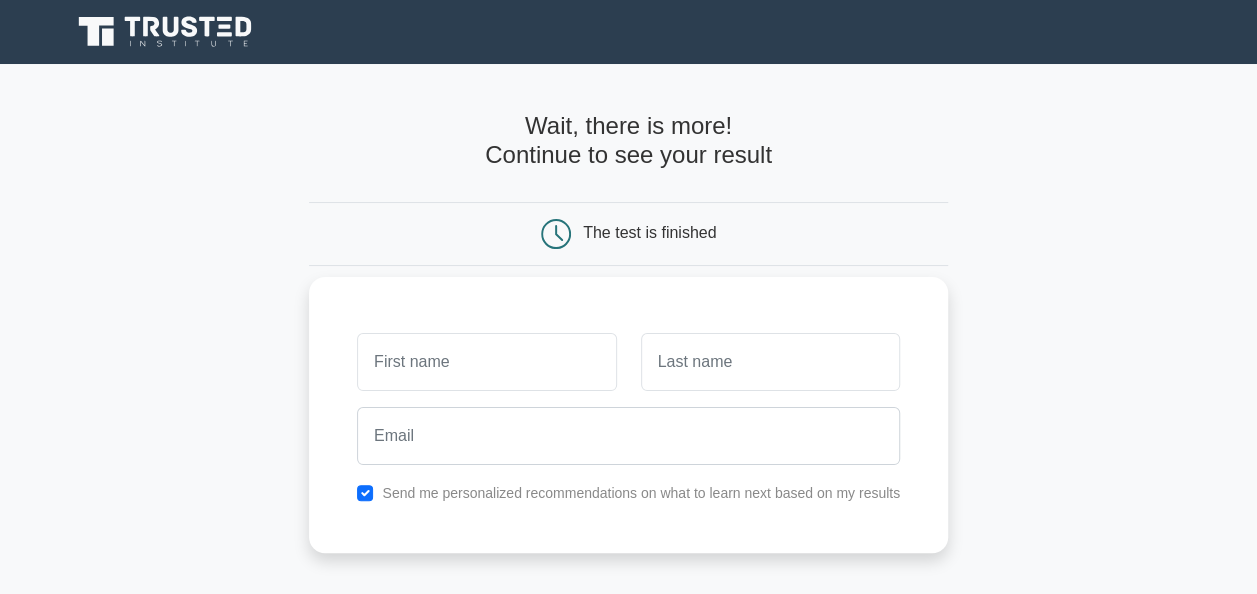 click at bounding box center (486, 362) 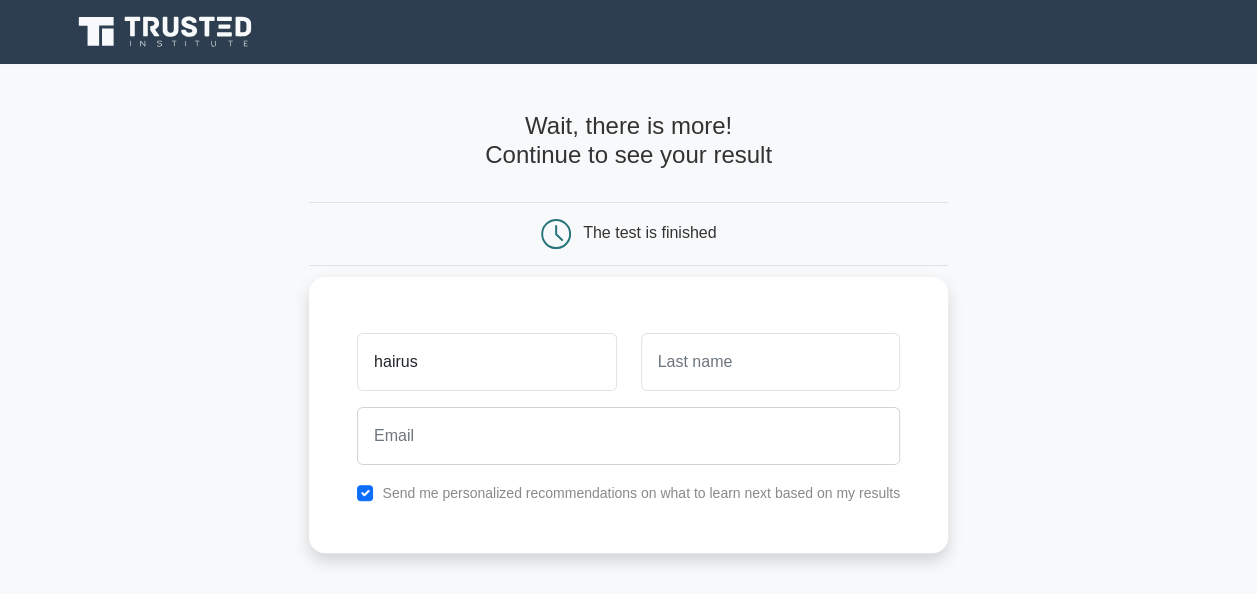 type on "hairus" 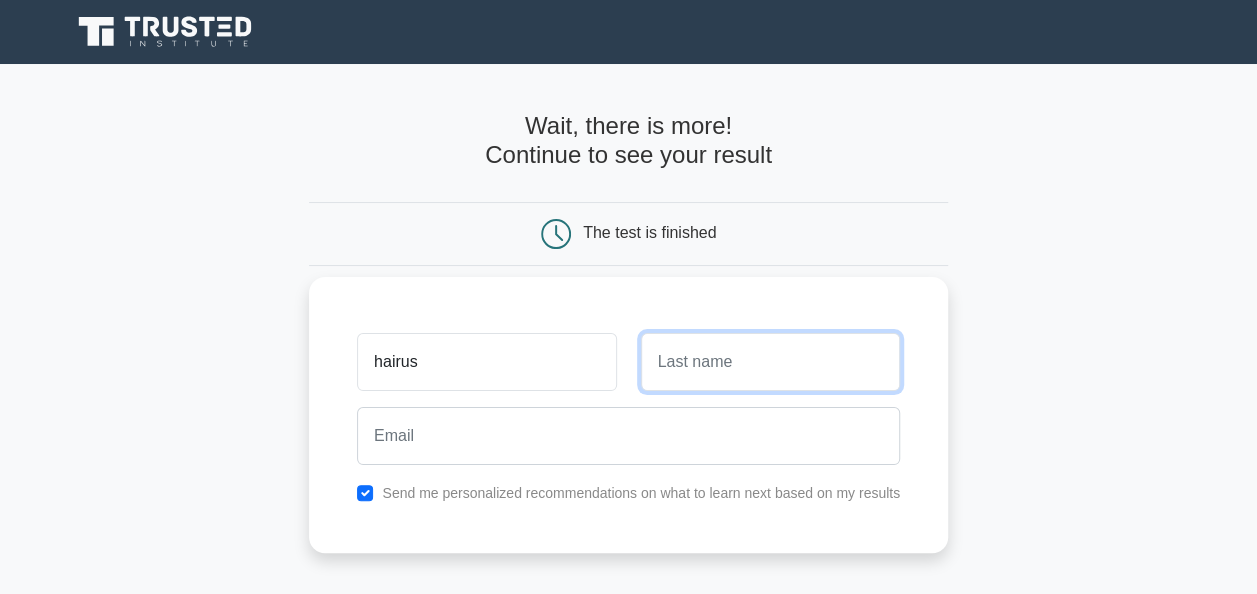 click at bounding box center [770, 362] 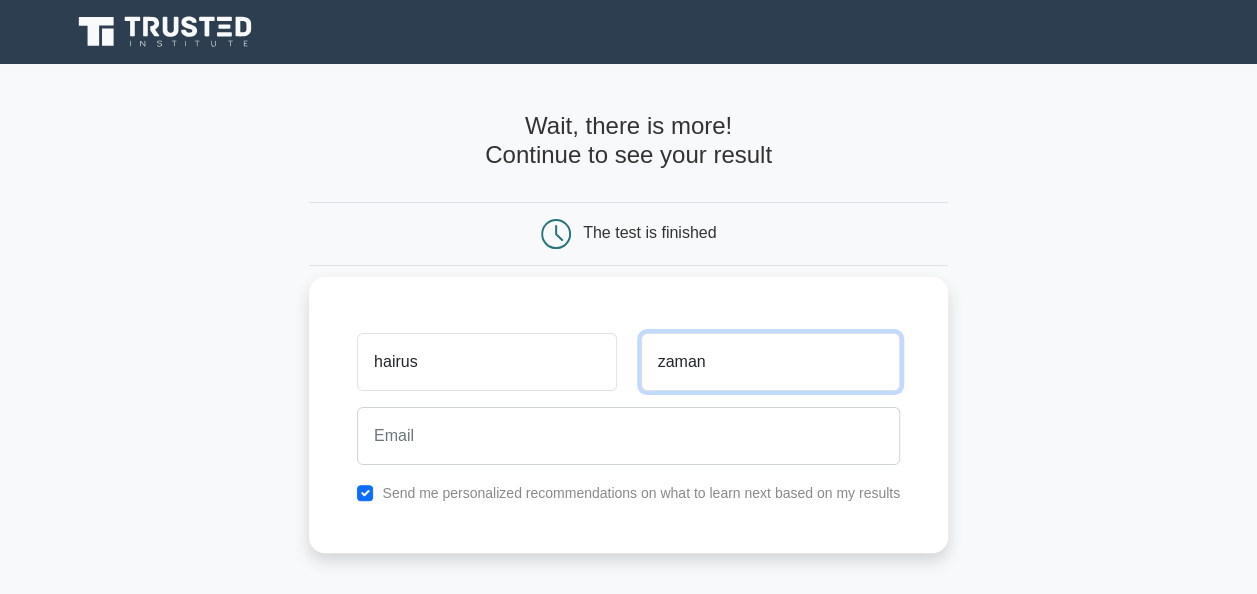 type on "zaman" 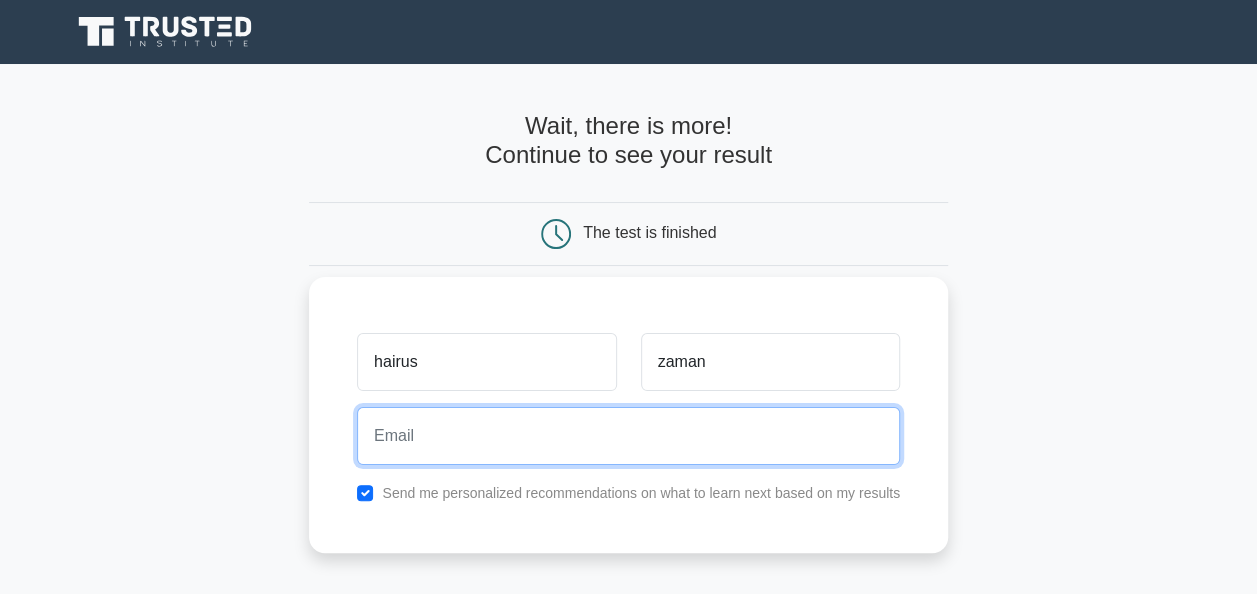 drag, startPoint x: 426, startPoint y: 437, endPoint x: 435, endPoint y: 428, distance: 12.727922 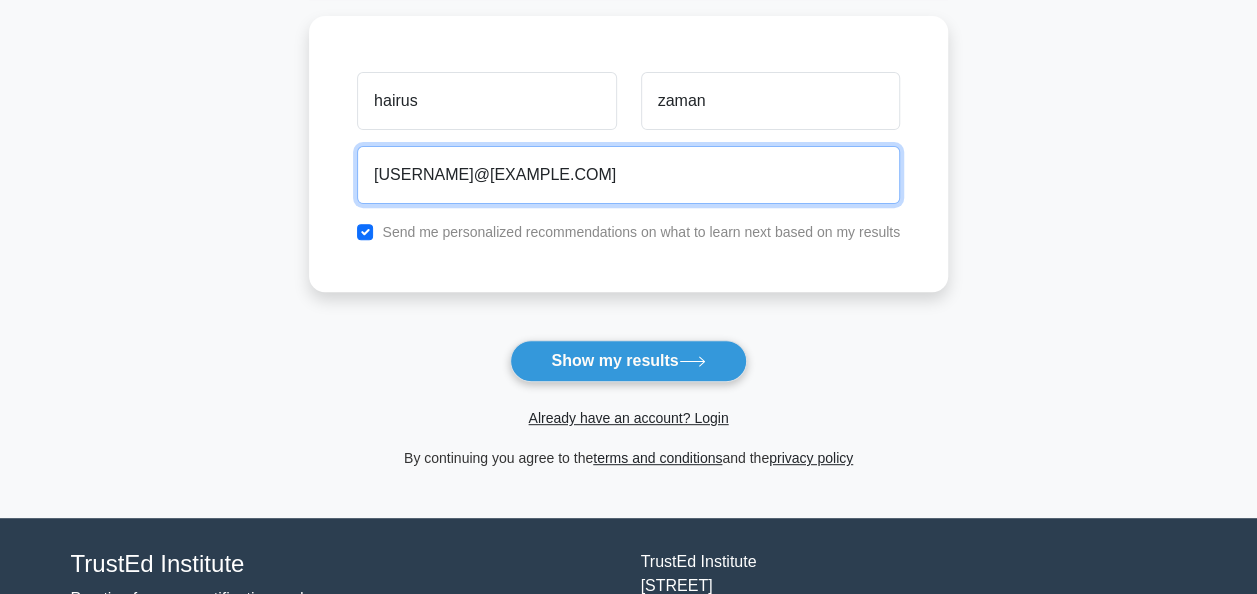 scroll, scrollTop: 300, scrollLeft: 0, axis: vertical 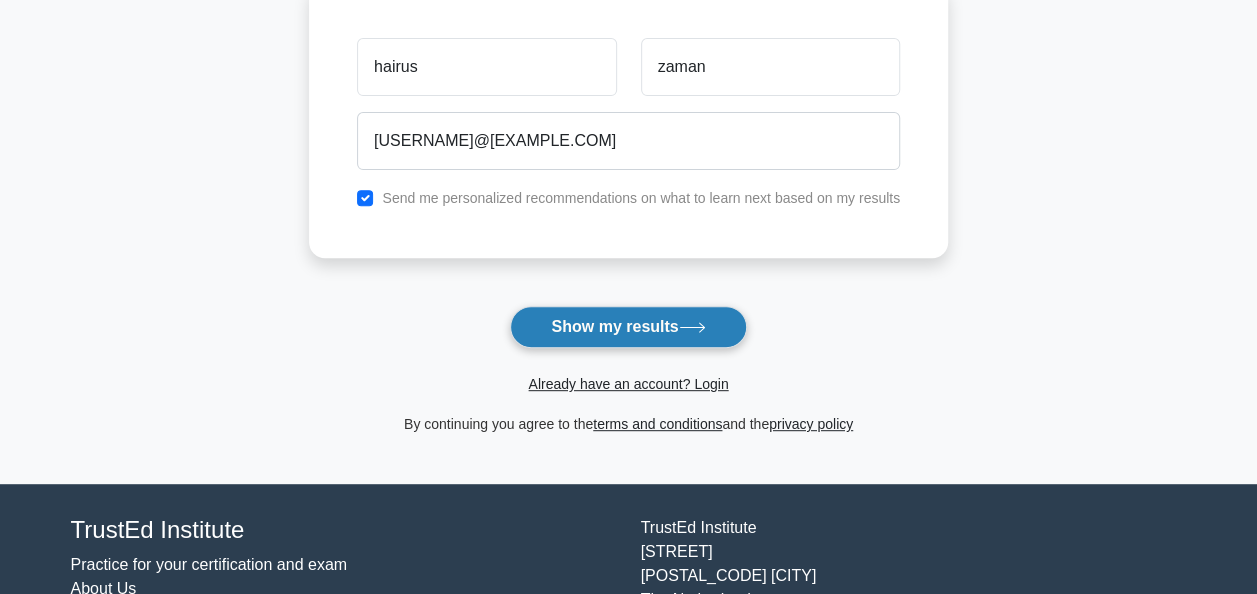 click on "Show my results" at bounding box center [628, 327] 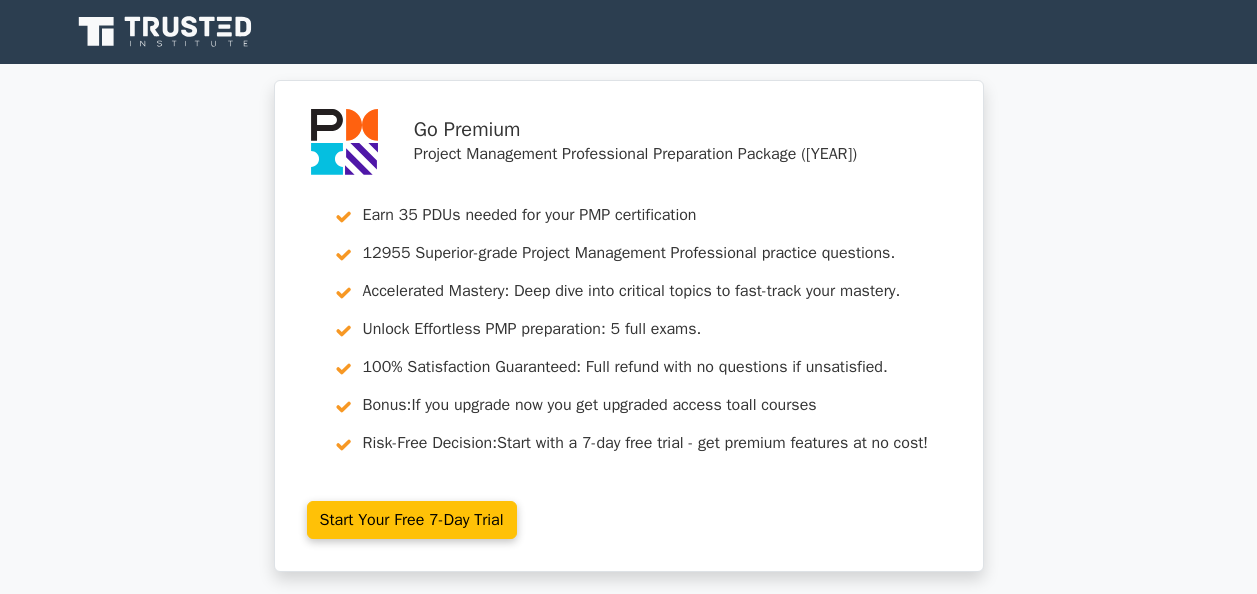 scroll, scrollTop: 0, scrollLeft: 0, axis: both 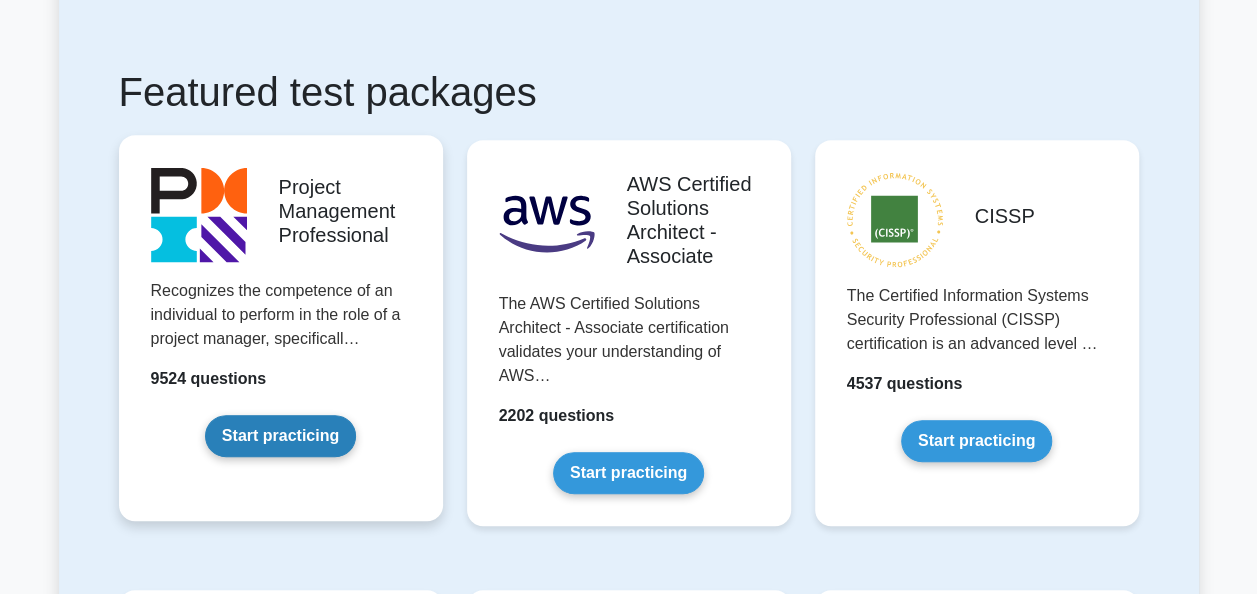 click on "Start practicing" at bounding box center (280, 436) 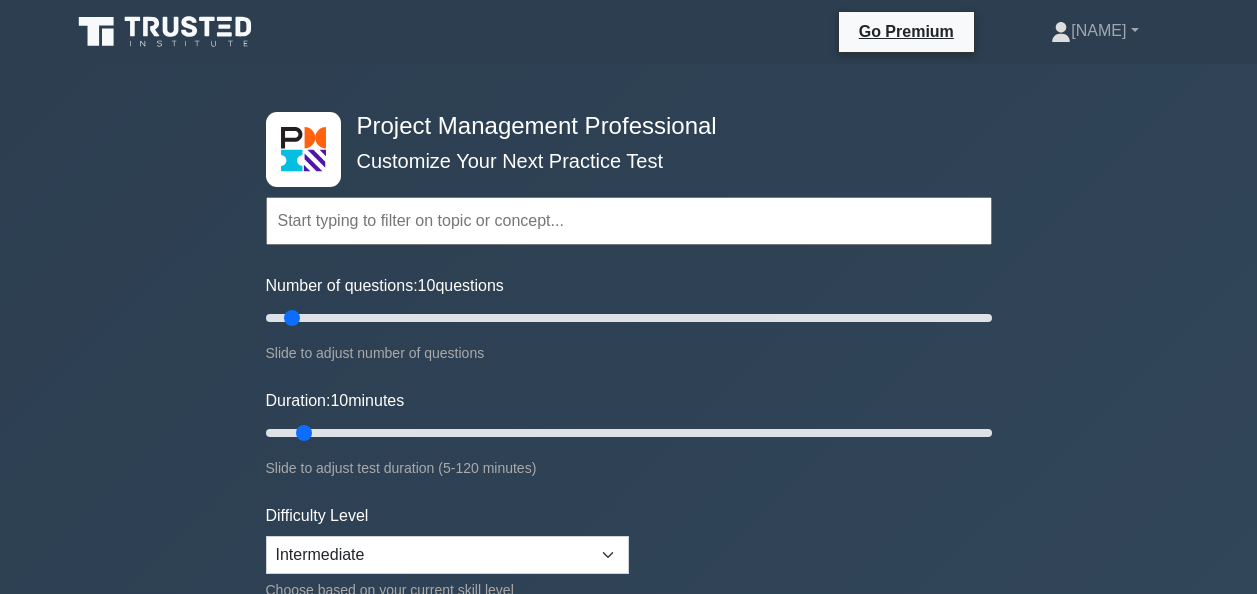 scroll, scrollTop: 0, scrollLeft: 0, axis: both 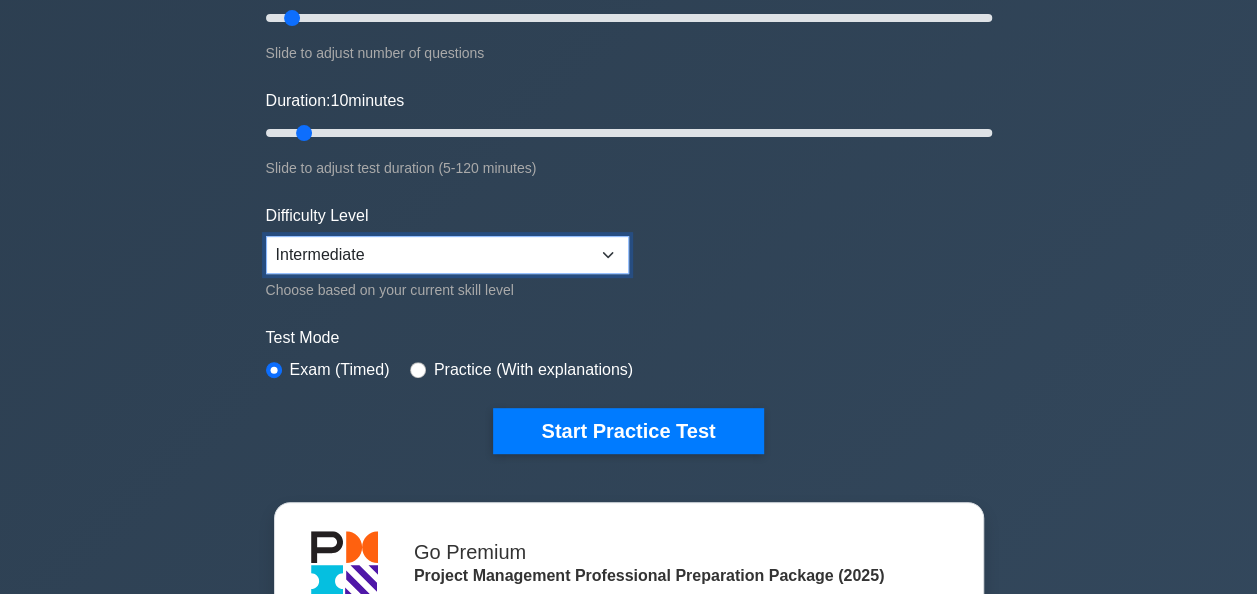 click on "Beginner
Intermediate
Expert" at bounding box center (447, 255) 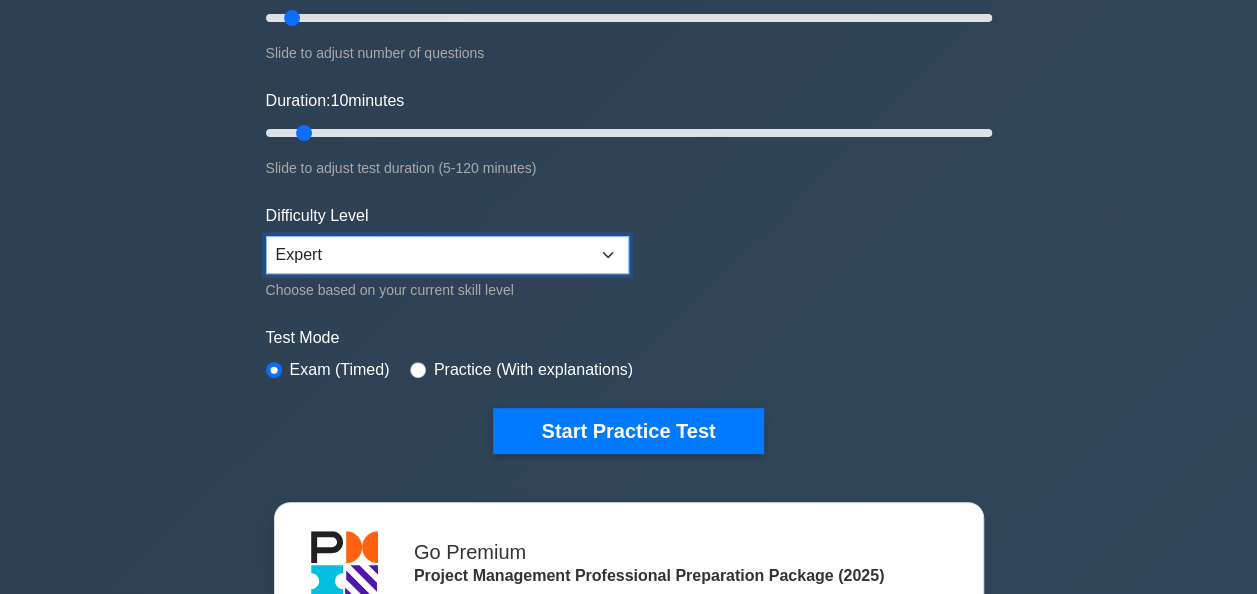 click on "Beginner
Intermediate
Expert" at bounding box center (447, 255) 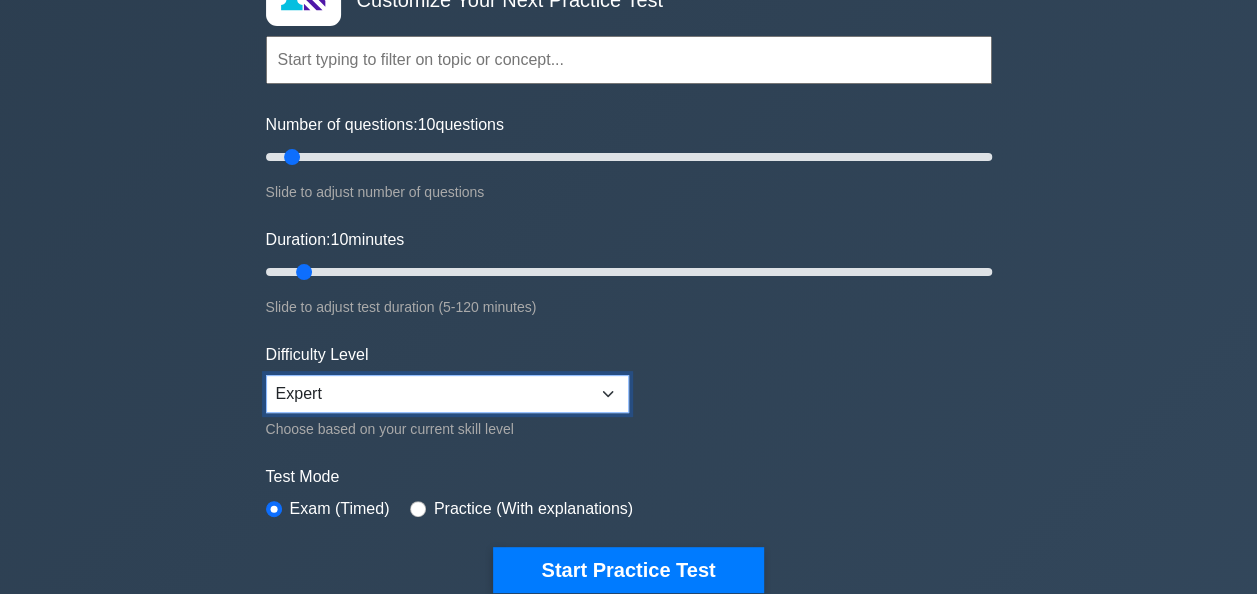 scroll, scrollTop: 100, scrollLeft: 0, axis: vertical 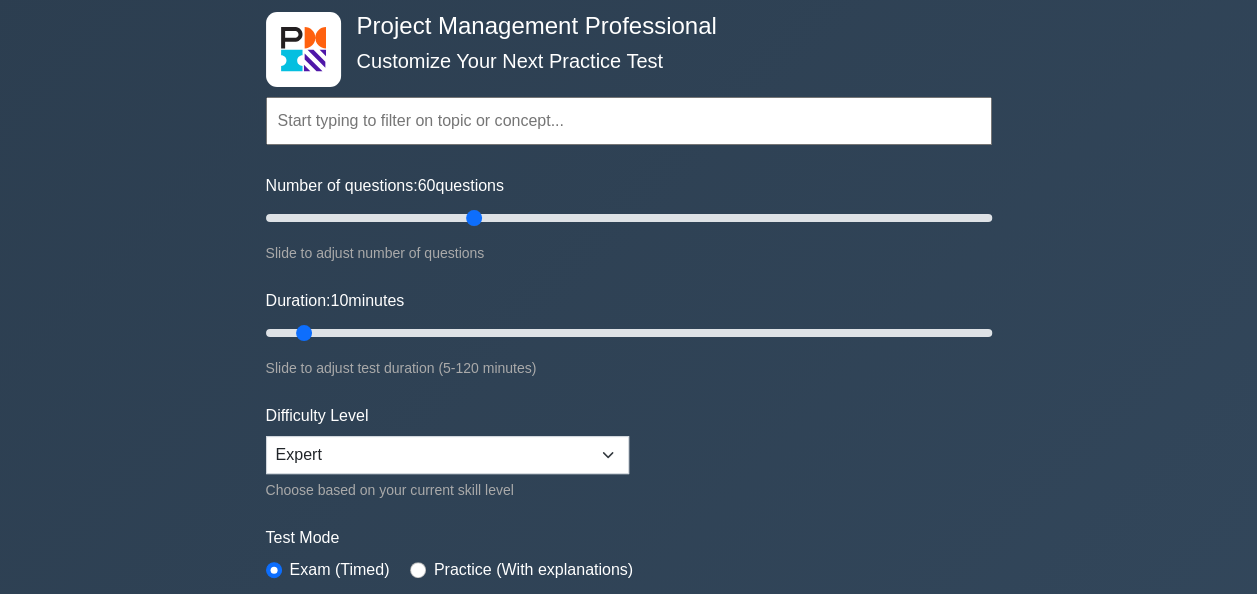 drag, startPoint x: 288, startPoint y: 217, endPoint x: 464, endPoint y: 228, distance: 176.34341 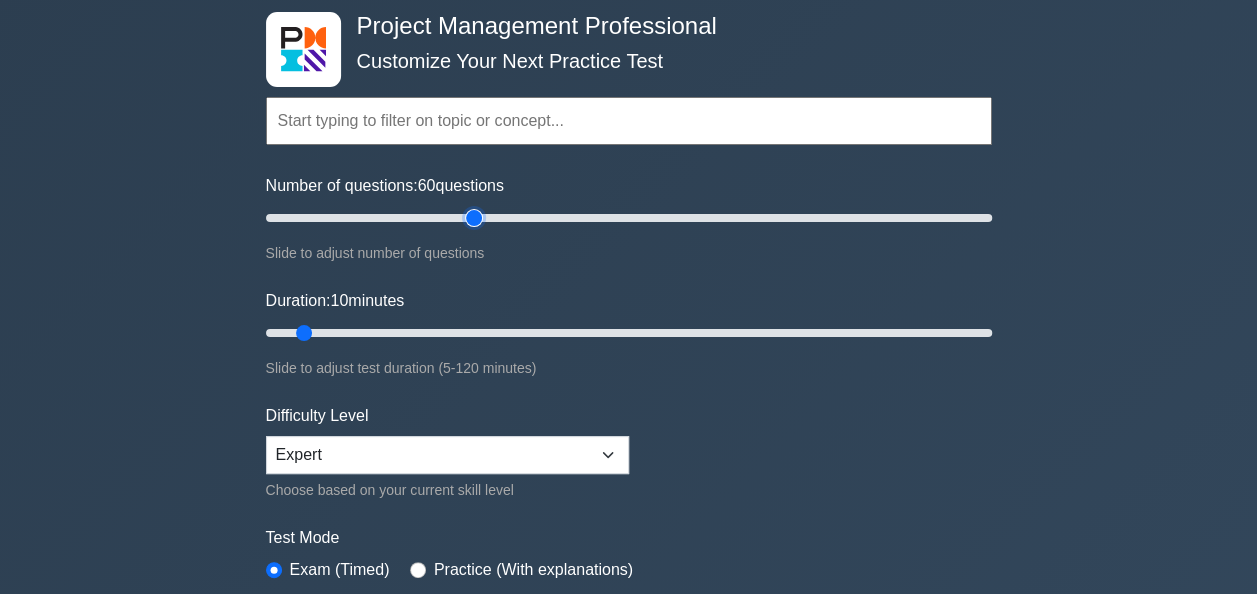 type on "60" 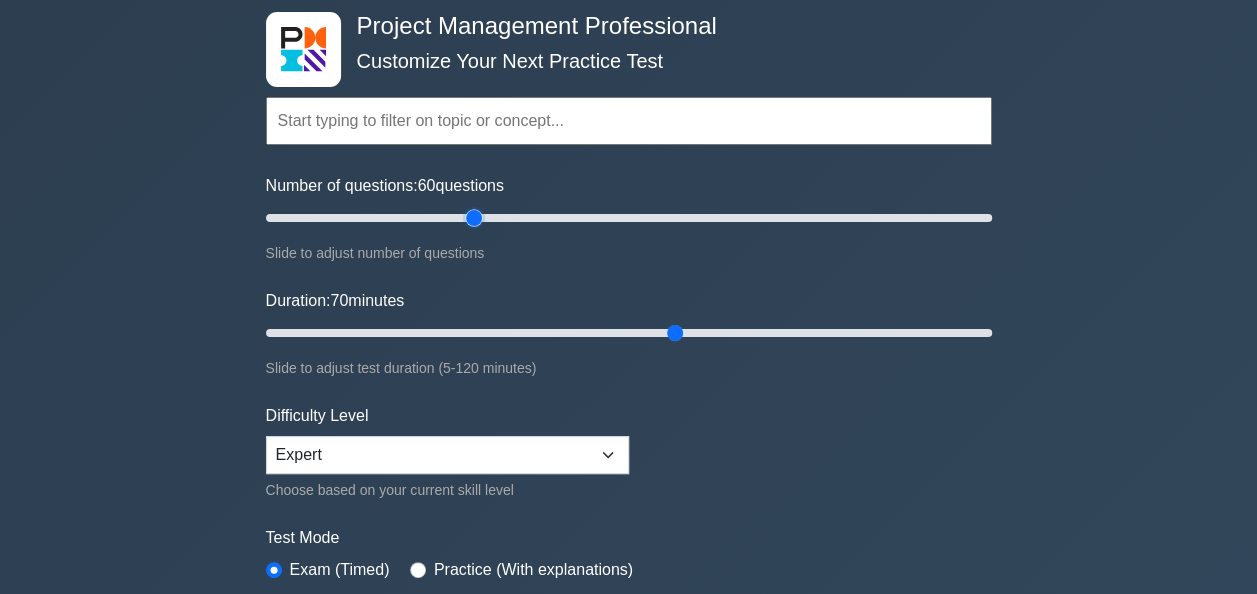drag, startPoint x: 303, startPoint y: 333, endPoint x: 677, endPoint y: 347, distance: 374.26193 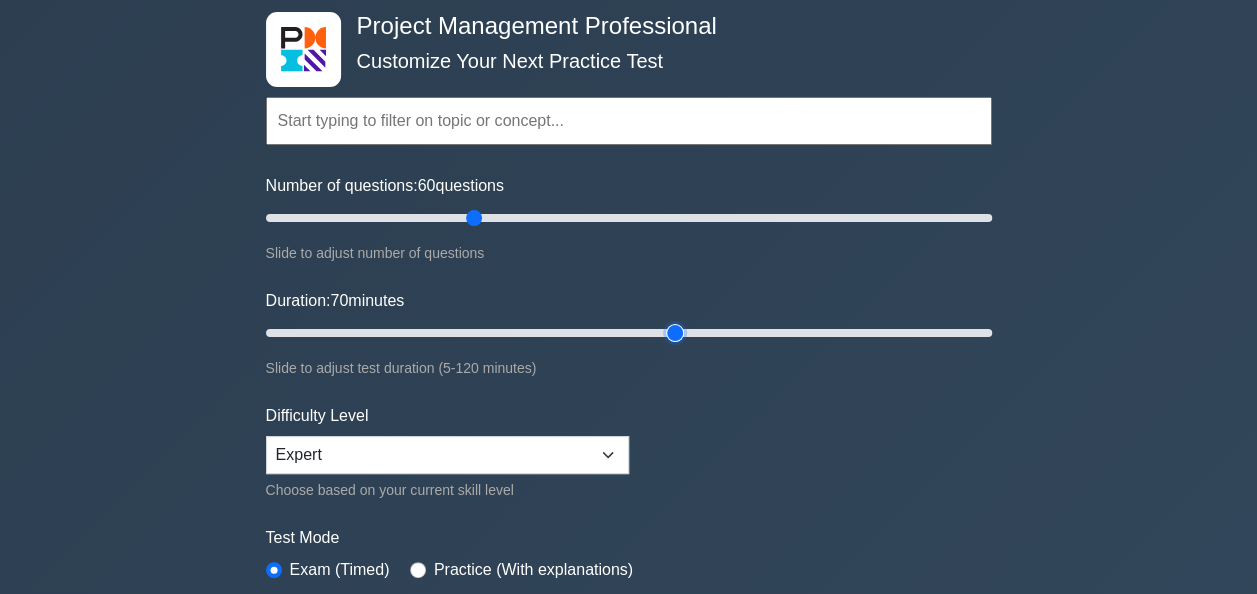 type on "70" 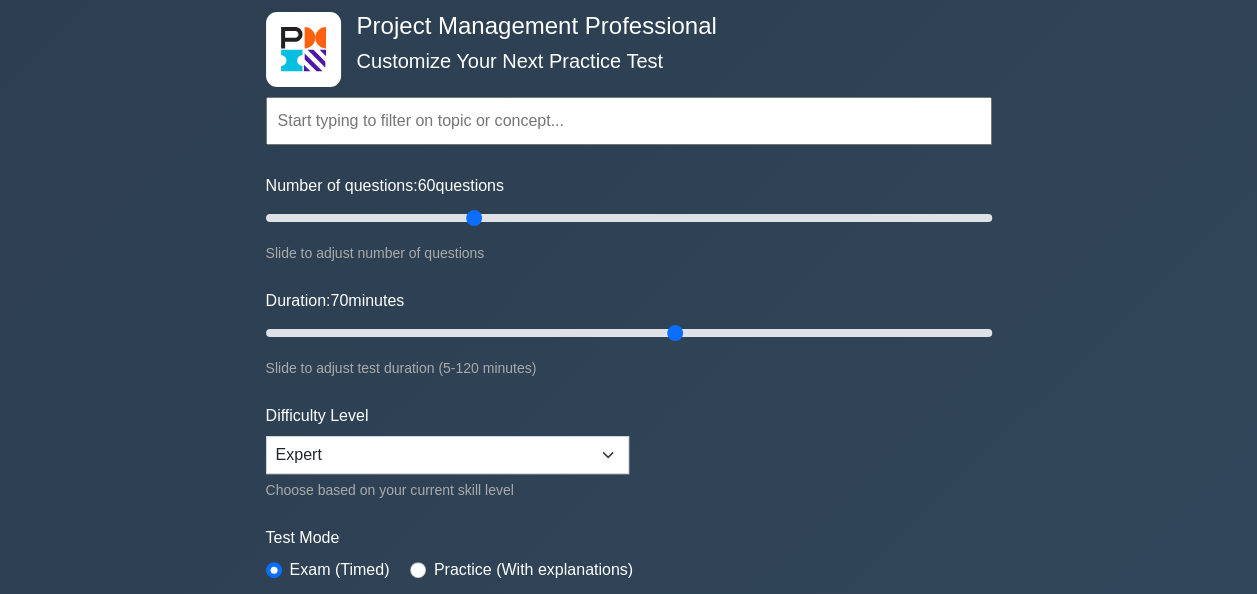 click on "Topics
Scope Management
Time Management
Cost Management
Quality Management
Risk Management
Integration Management
Human Resource Management
Communication Management
Procurement Management" at bounding box center [629, 345] 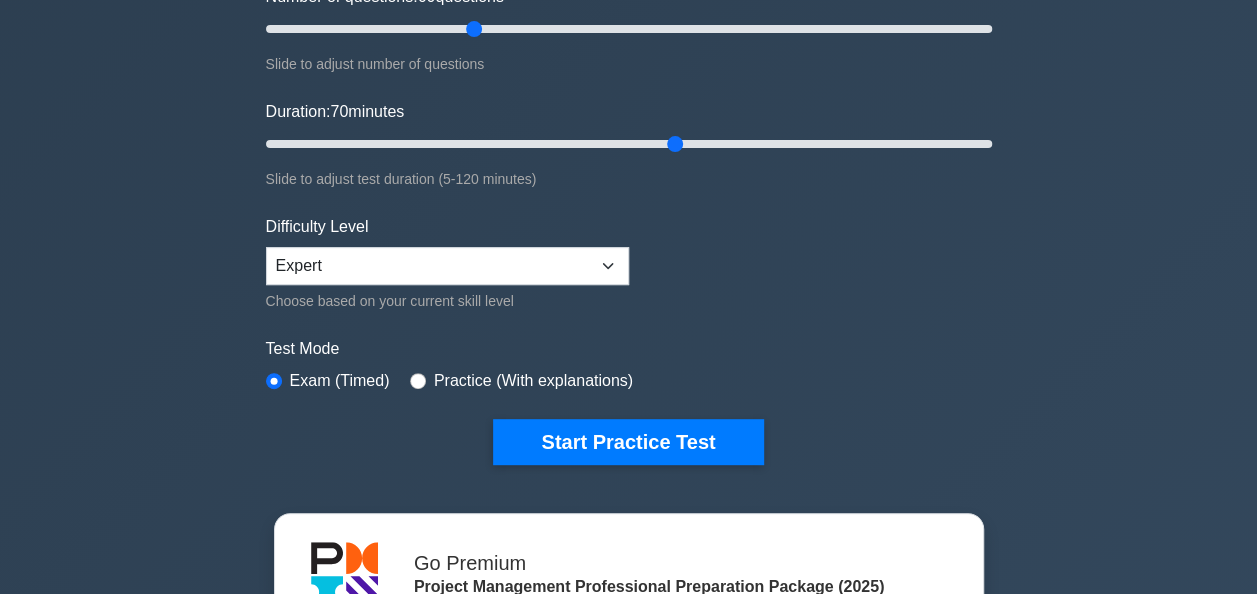 scroll, scrollTop: 400, scrollLeft: 0, axis: vertical 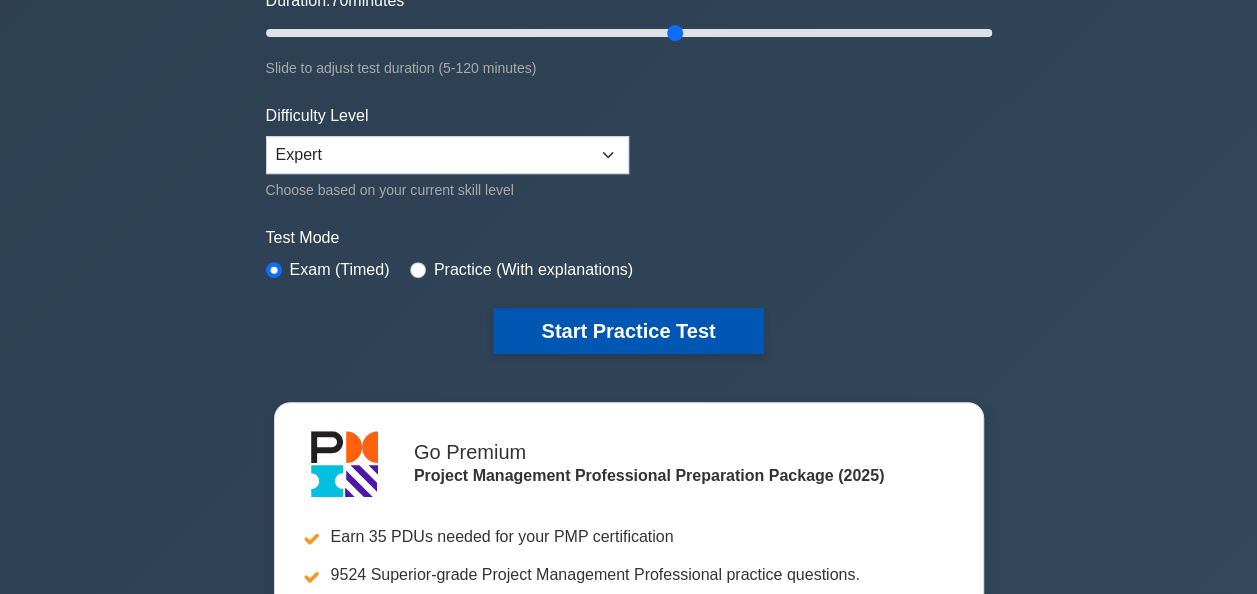 click on "Start Practice Test" at bounding box center [628, 331] 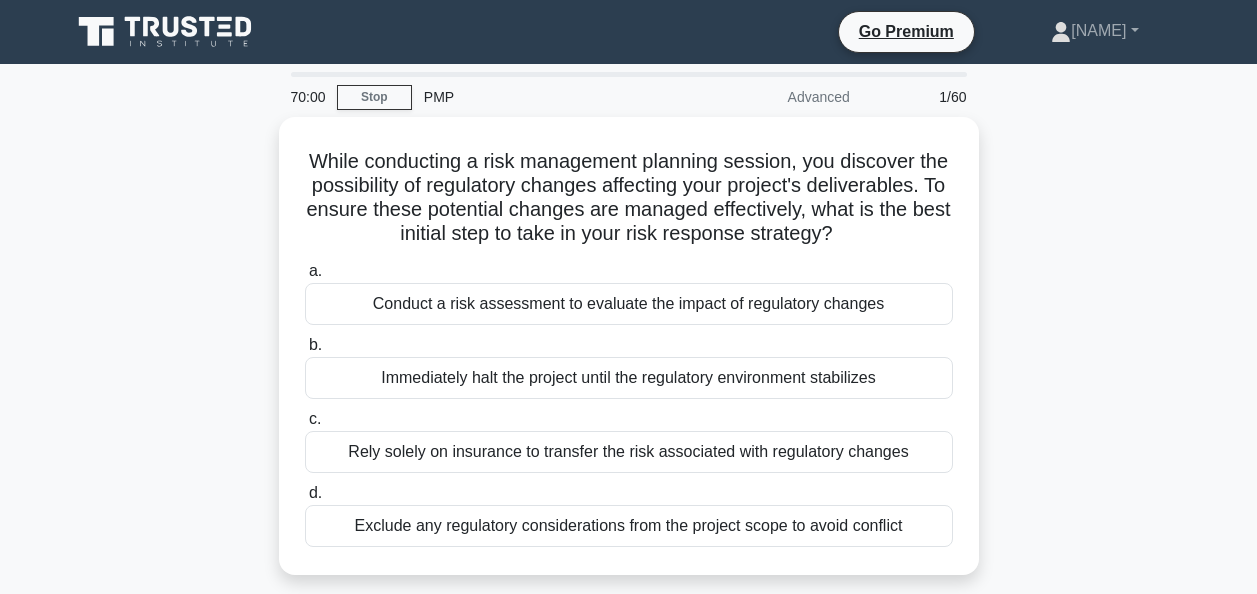scroll, scrollTop: 0, scrollLeft: 0, axis: both 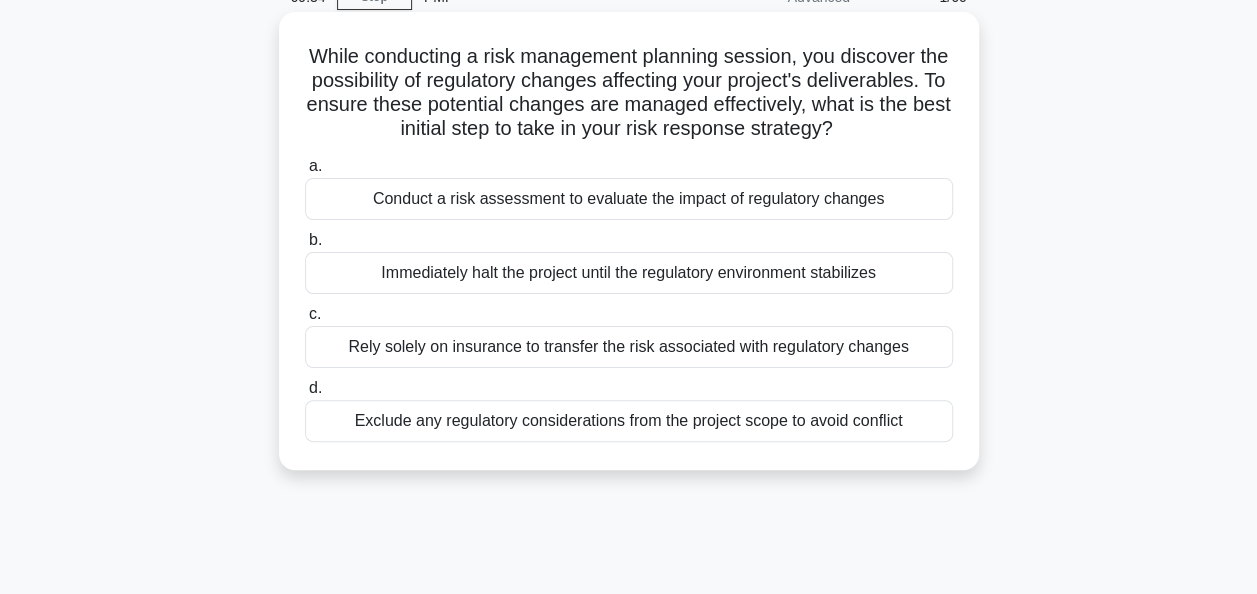 click on "Conduct a risk assessment to evaluate the impact of regulatory changes" at bounding box center (629, 199) 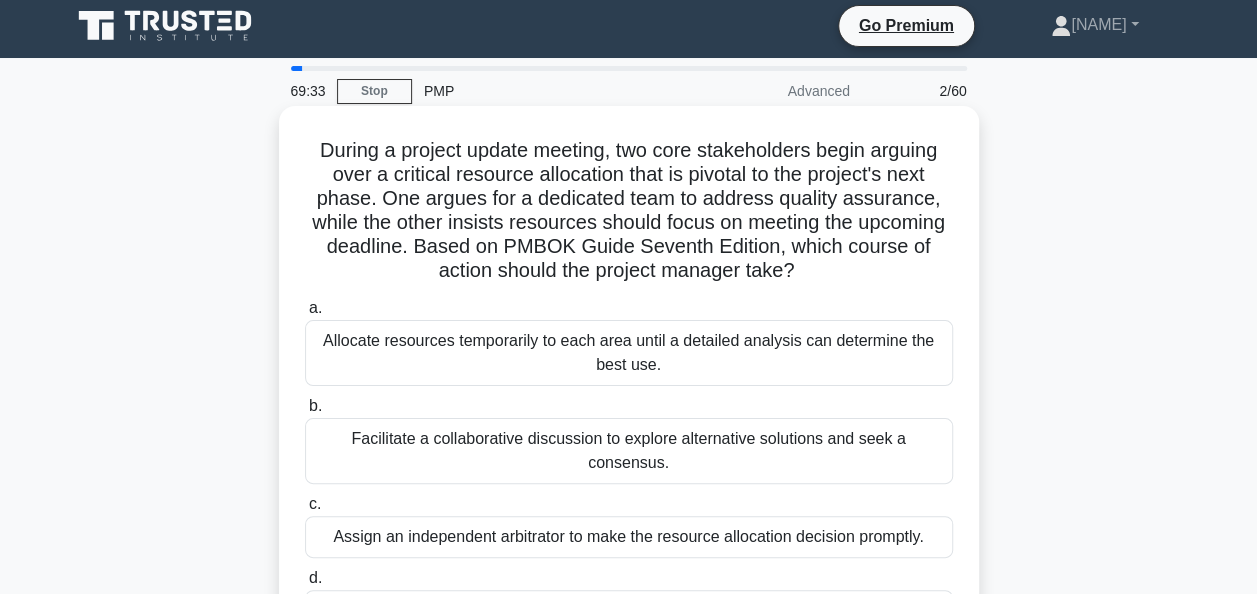 scroll, scrollTop: 0, scrollLeft: 0, axis: both 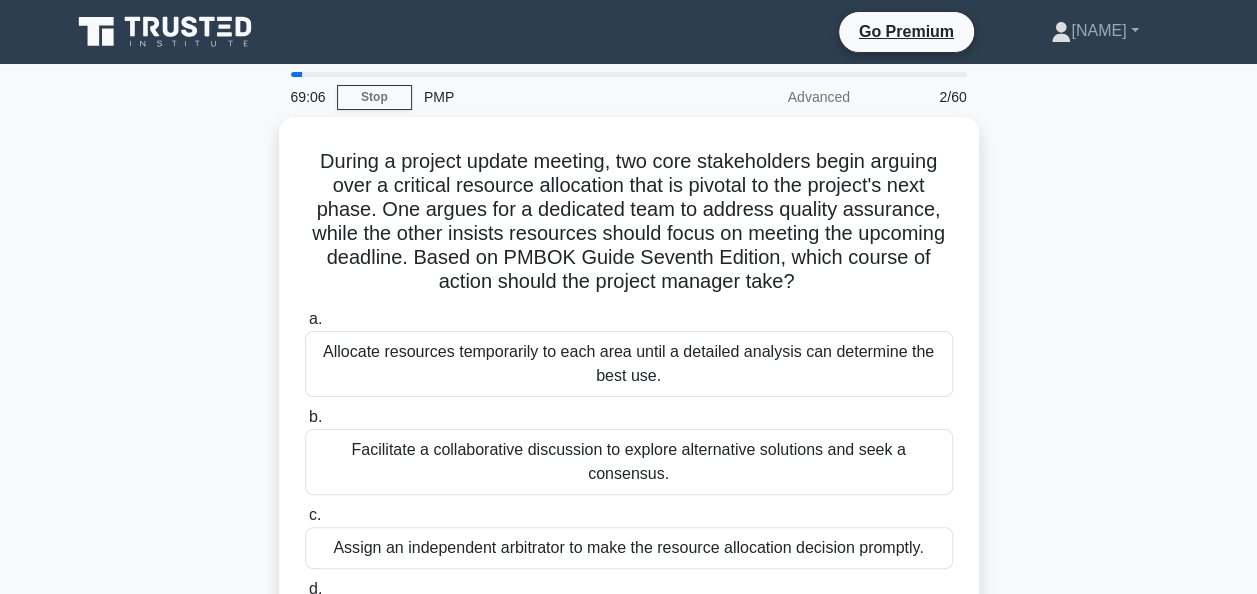 click on "During a project update meeting, two core stakeholders begin arguing over a critical resource allocation that is pivotal to the project's next phase. One argues for a dedicated team to address quality assurance, while the other insists resources should focus on meeting the upcoming deadline. Based on PMBOK Guide Seventh Edition, which course of action should the project manager take?
.spinner_0XTQ{transform-origin:center;animation:spinner_y6GP .75s linear infinite}@keyframes spinner_y6GP{100%{transform:rotate(360deg)}}
a.
b. c. d." at bounding box center [629, 406] 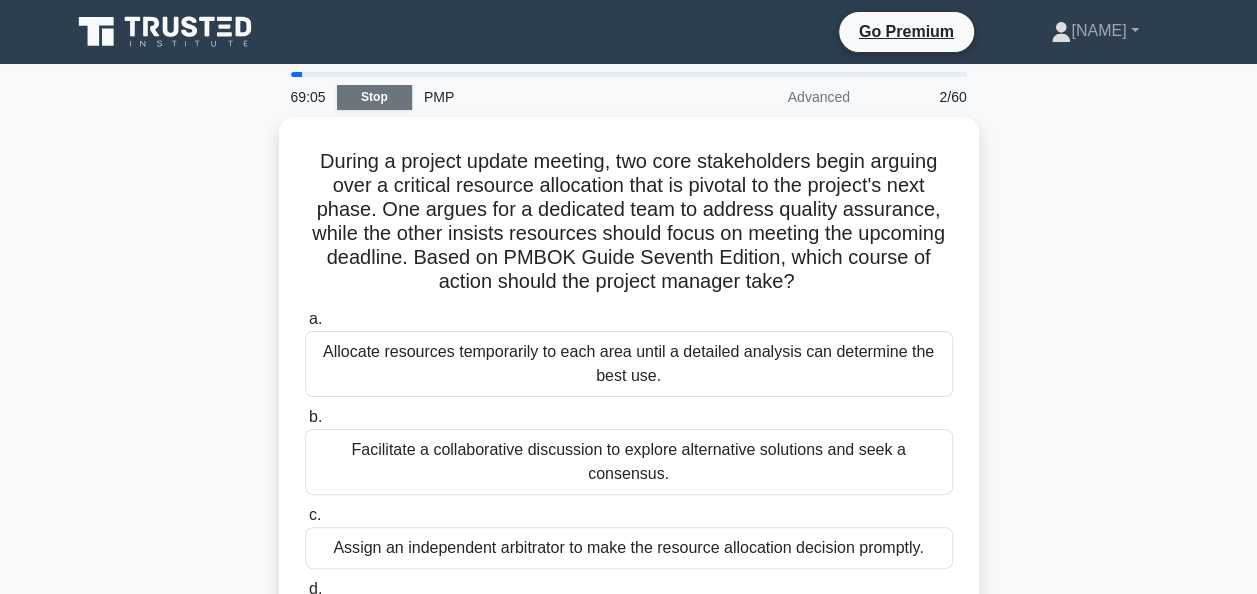 drag, startPoint x: 384, startPoint y: 98, endPoint x: 404, endPoint y: 92, distance: 20.880613 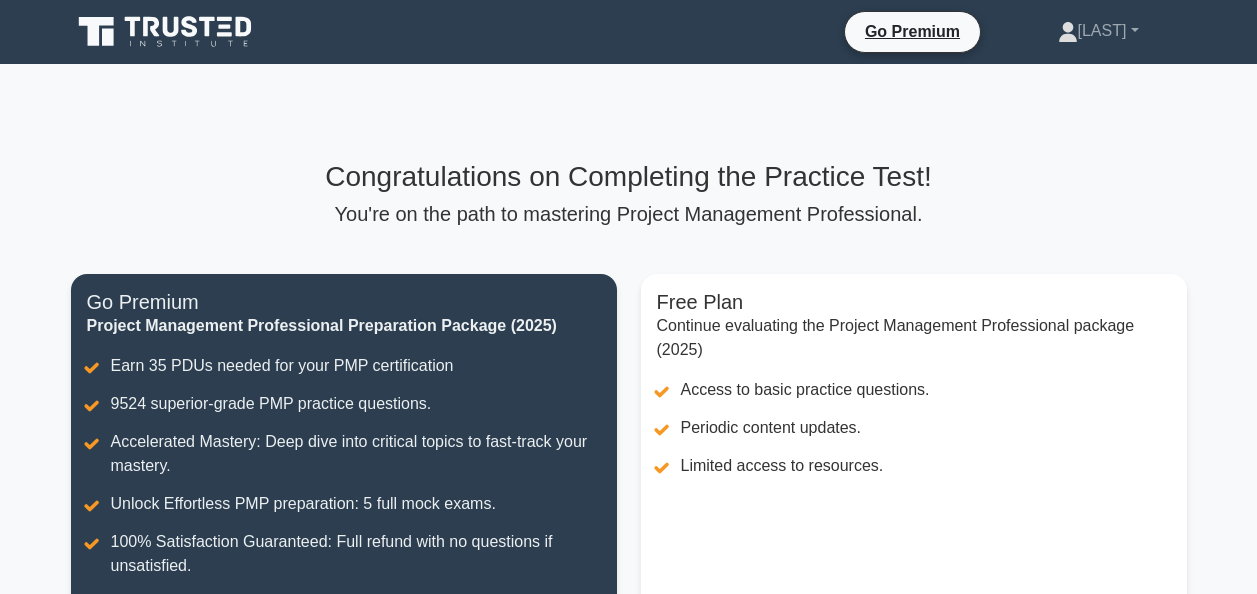 scroll, scrollTop: 0, scrollLeft: 0, axis: both 